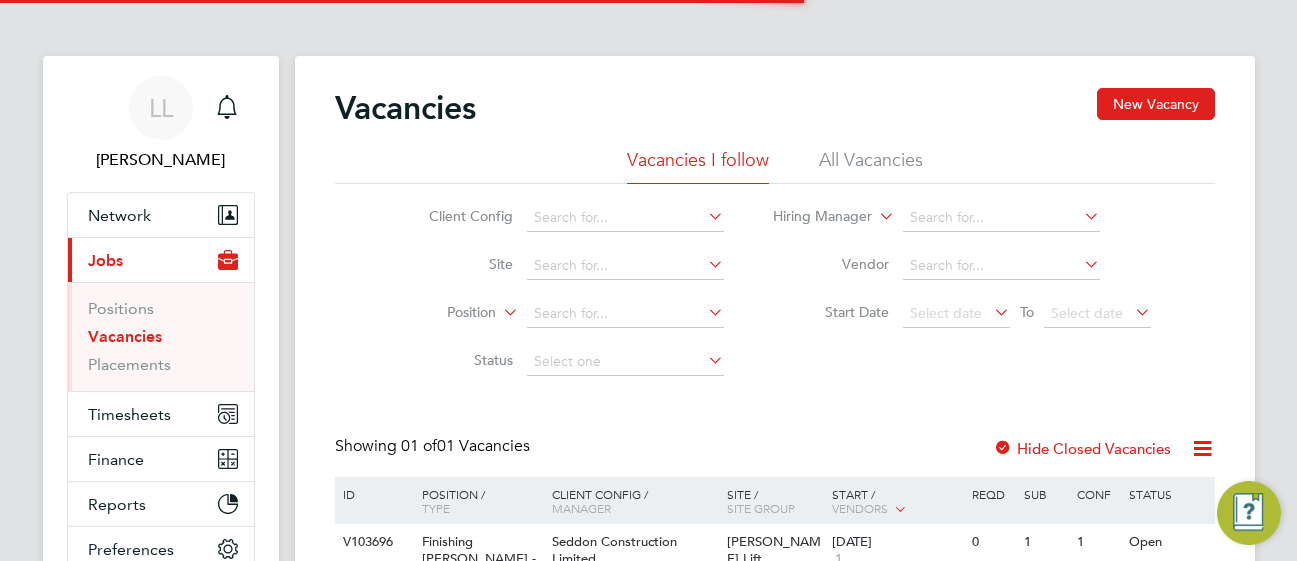 scroll, scrollTop: 0, scrollLeft: 0, axis: both 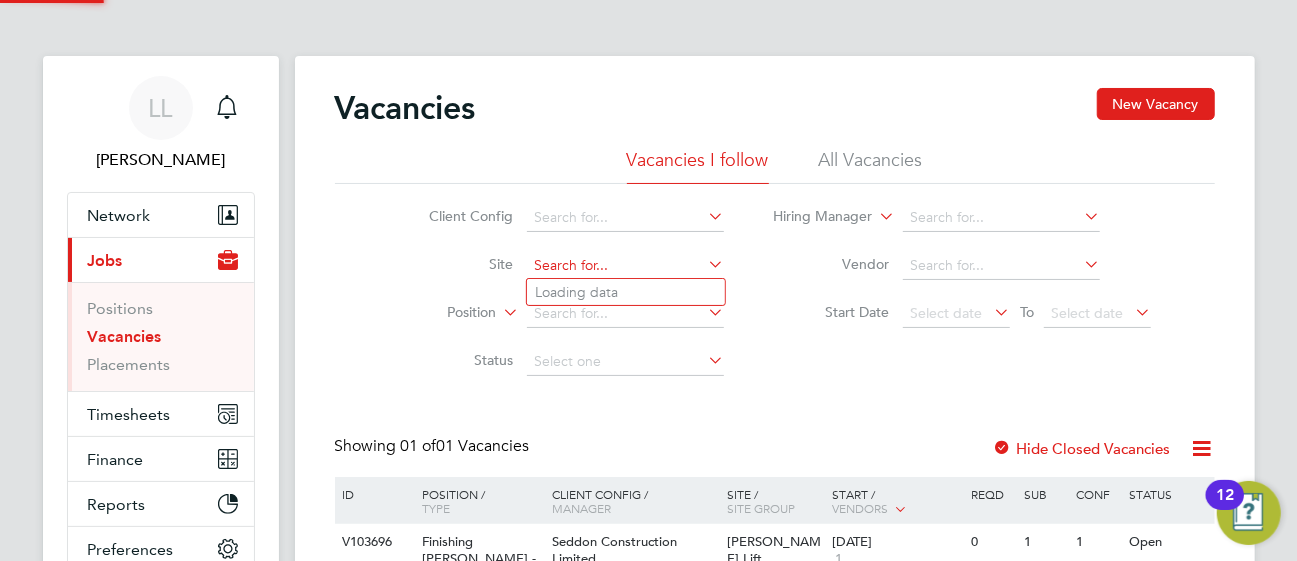 click 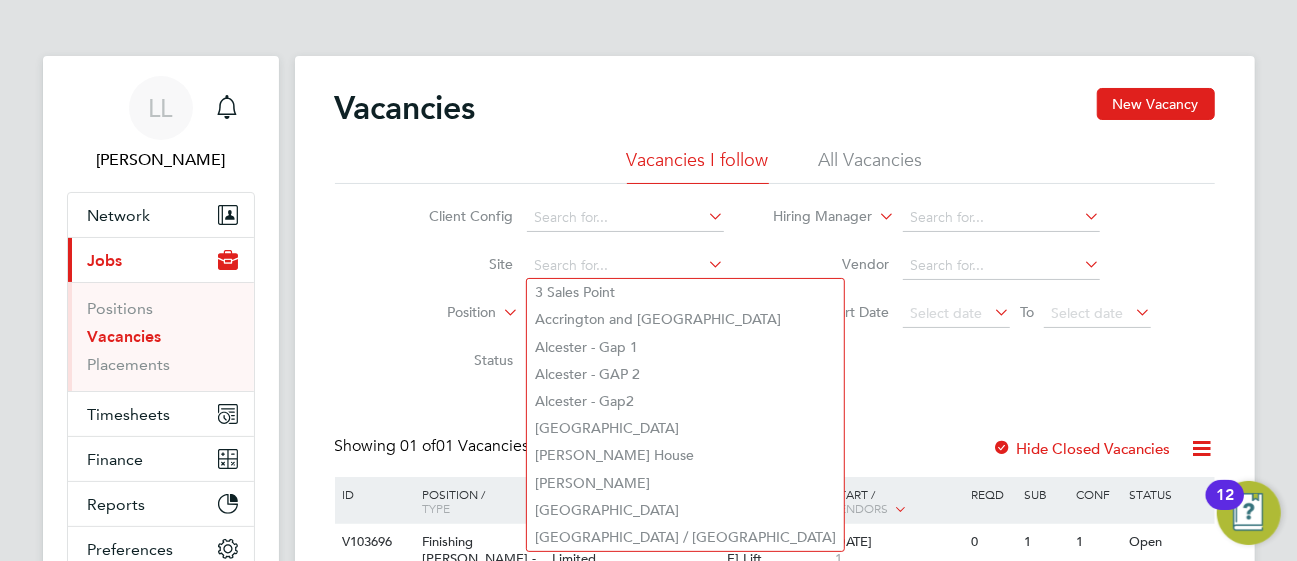 click 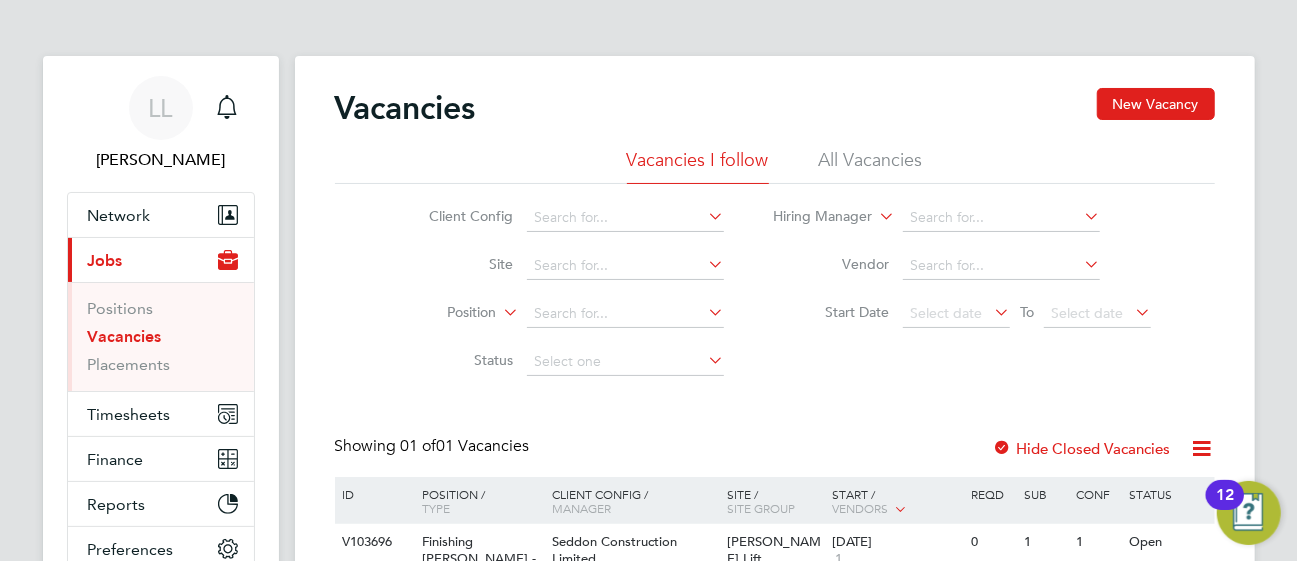 click 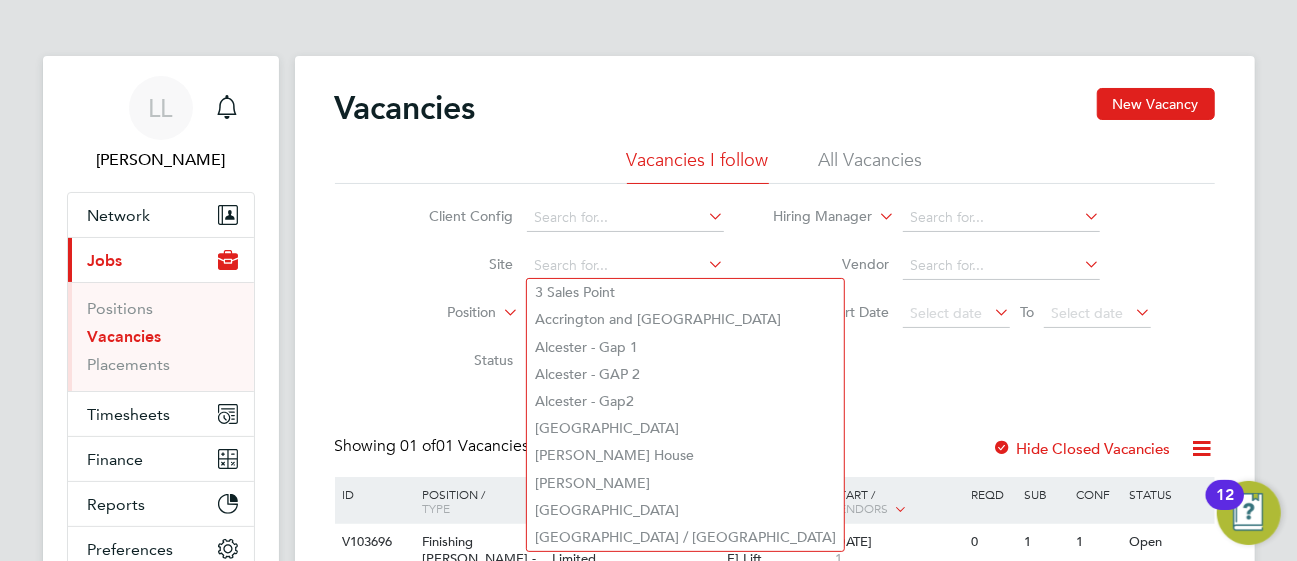 click on "Vacancies New Vacancy Vacancies I follow All Vacancies Client Config     Site     Position     Status   Hiring Manager     Vendor   Start Date
Select date
To
Select date
Showing   01 of  01 Vacancies Hide Closed Vacancies ID  Position / Type   Client Config / Manager Site / Site Group Start / Vendors   Reqd Sub Conf Status V103696 Finishing [PERSON_NAME] - A11   Temporary Seddon Construction Limited   [PERSON_NAME] Ikin [PERSON_NAME] Lift Refirbishment   MIDLANDS PROPERTY SERVICE [DATE] 1 0 1 1 Open Show   more" 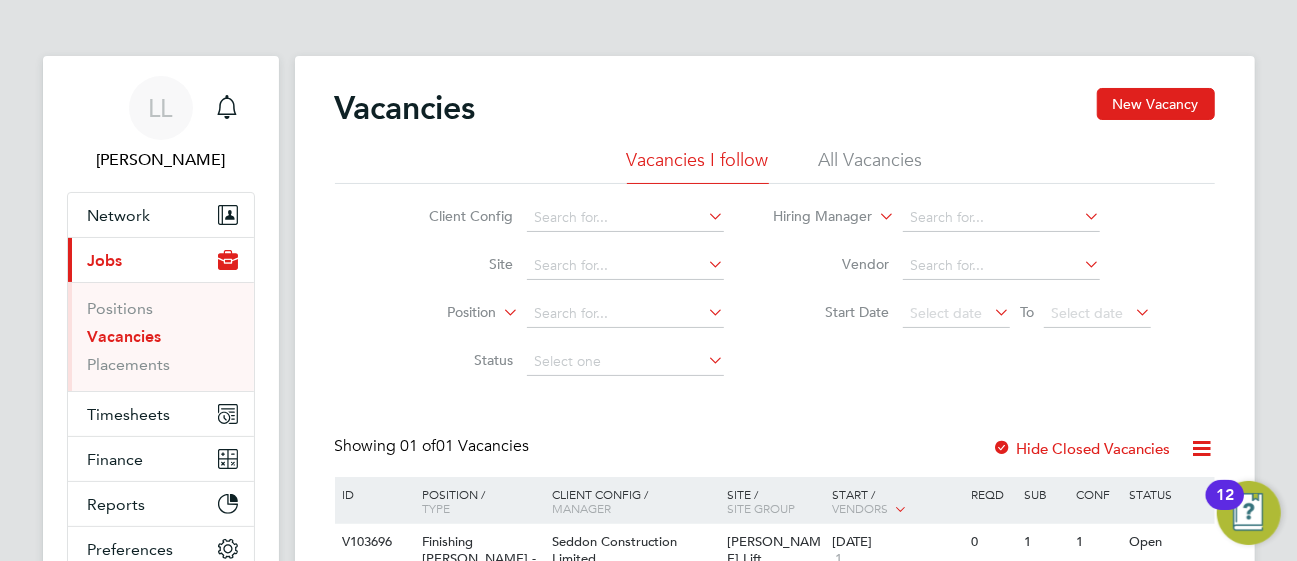 click 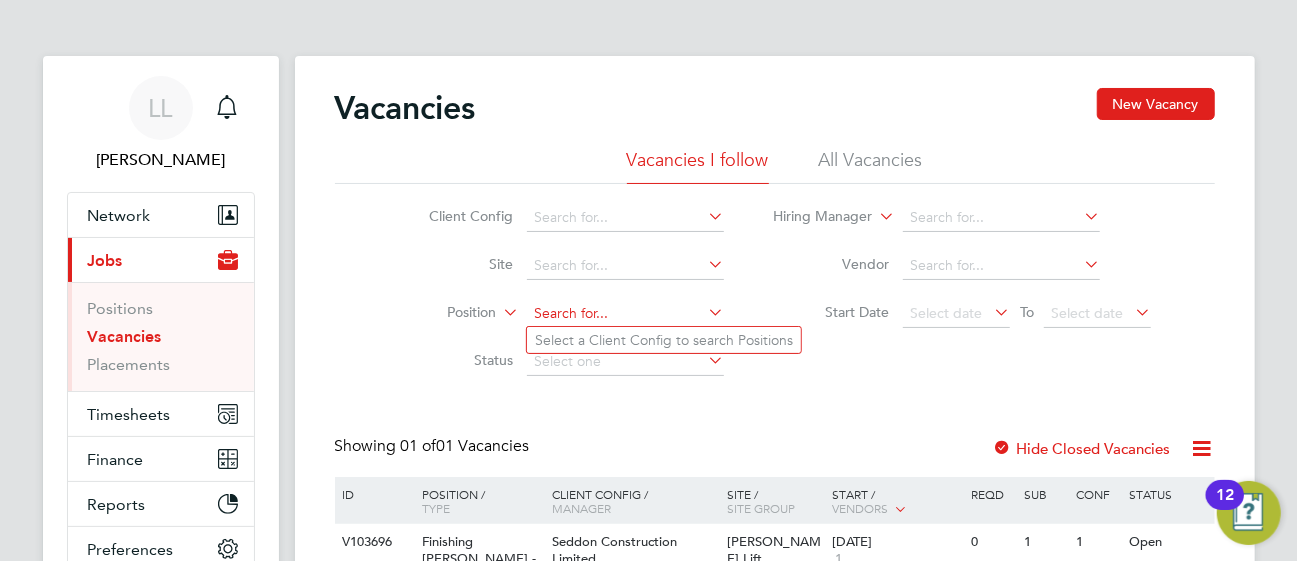 click 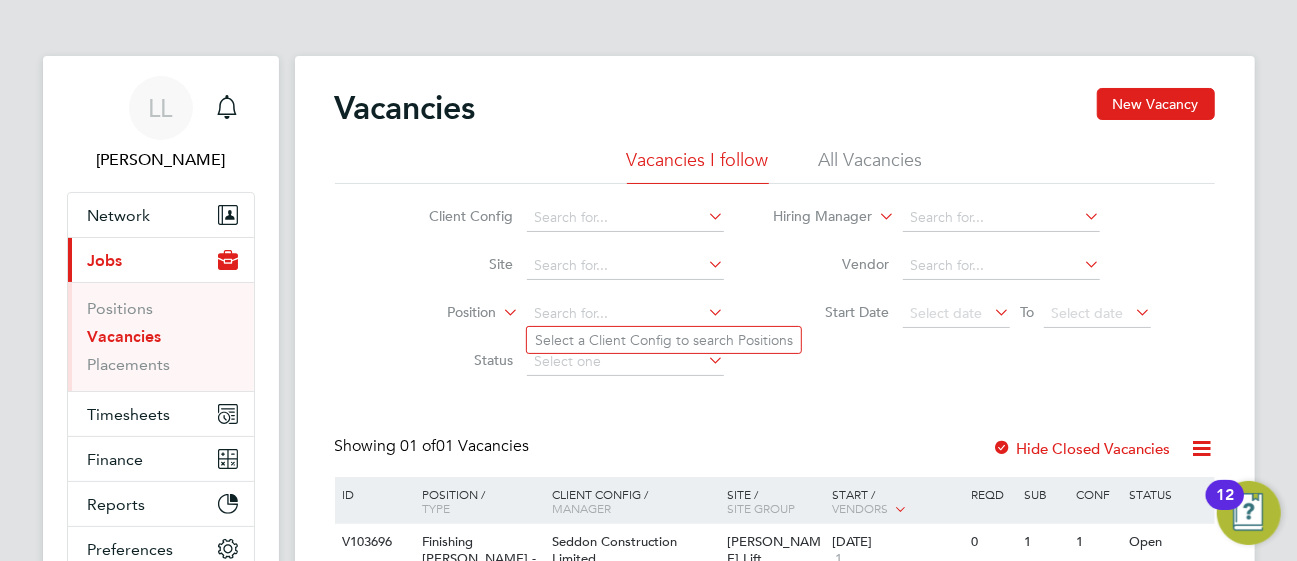 click on "All Vacancies" 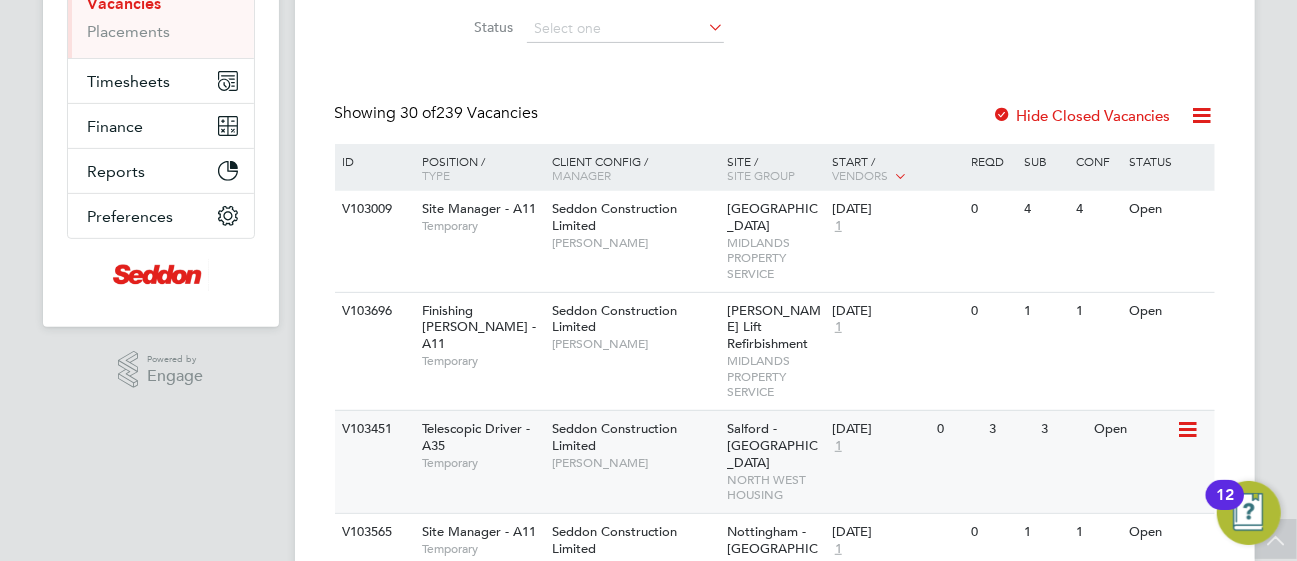 scroll, scrollTop: 0, scrollLeft: 0, axis: both 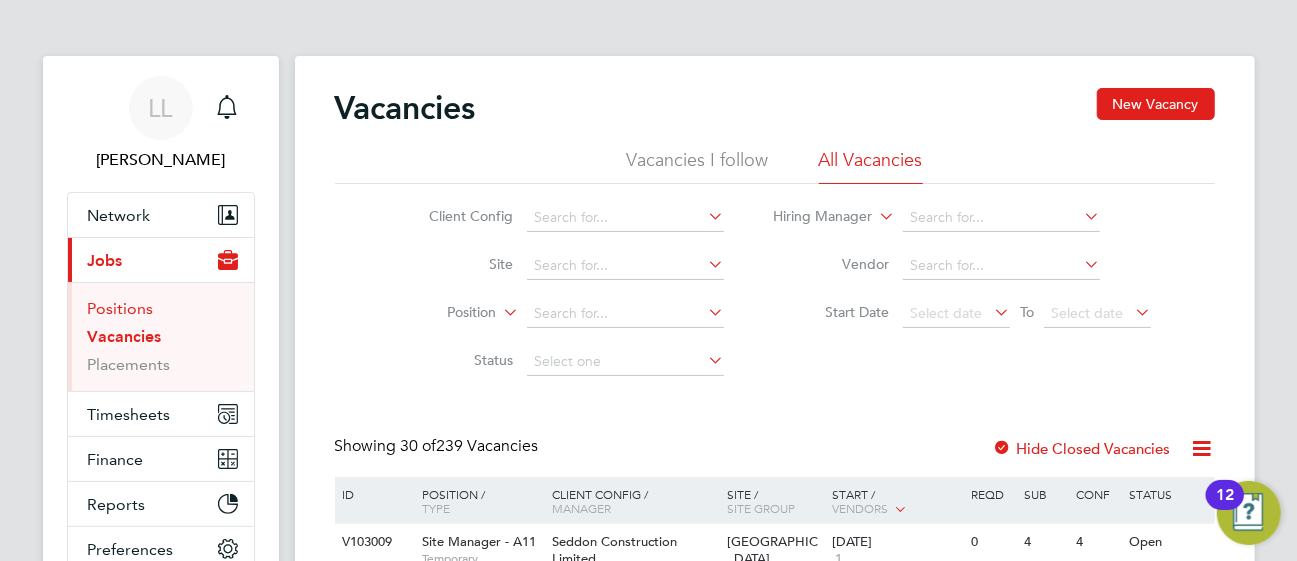click on "Positions" at bounding box center [121, 308] 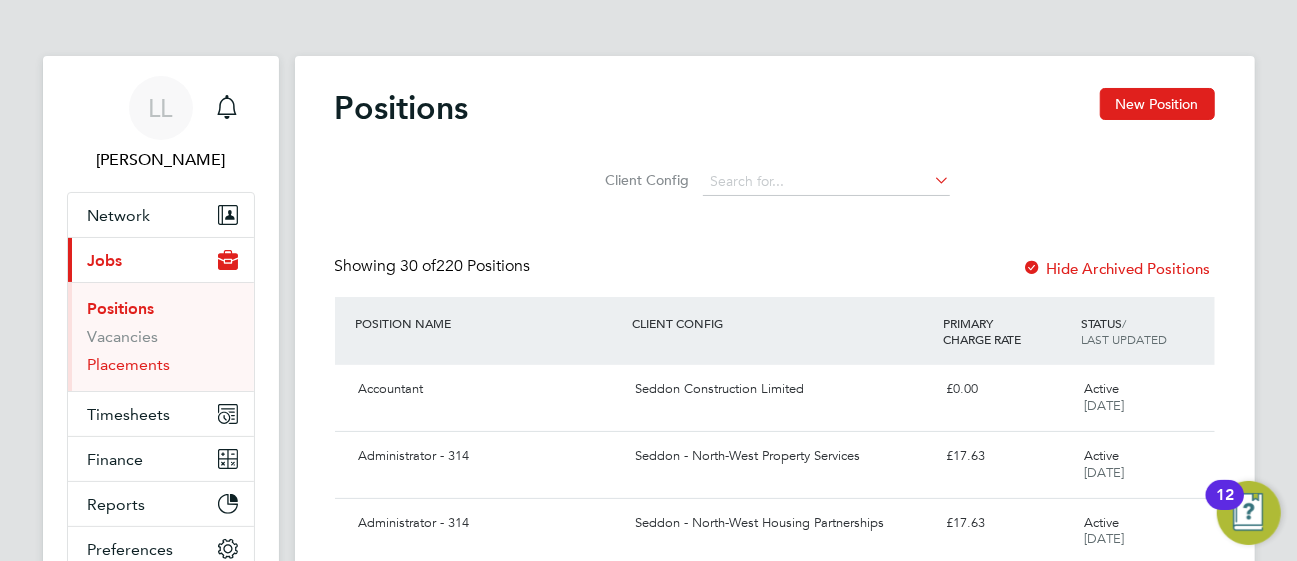 click on "Placements" at bounding box center (129, 364) 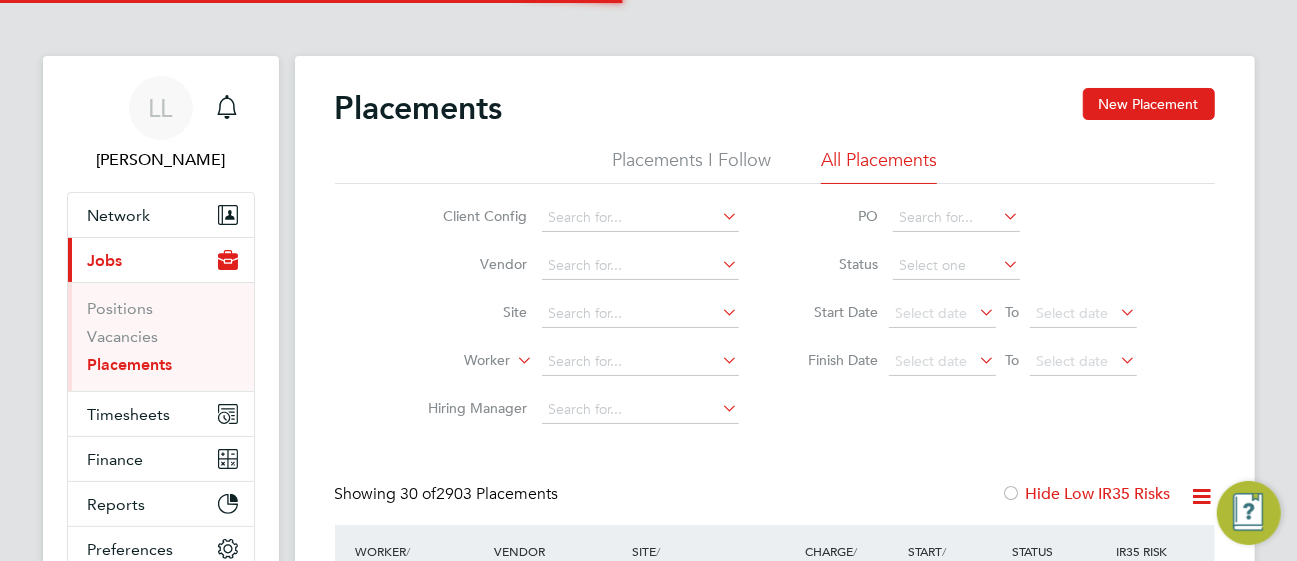 scroll, scrollTop: 10, scrollLeft: 9, axis: both 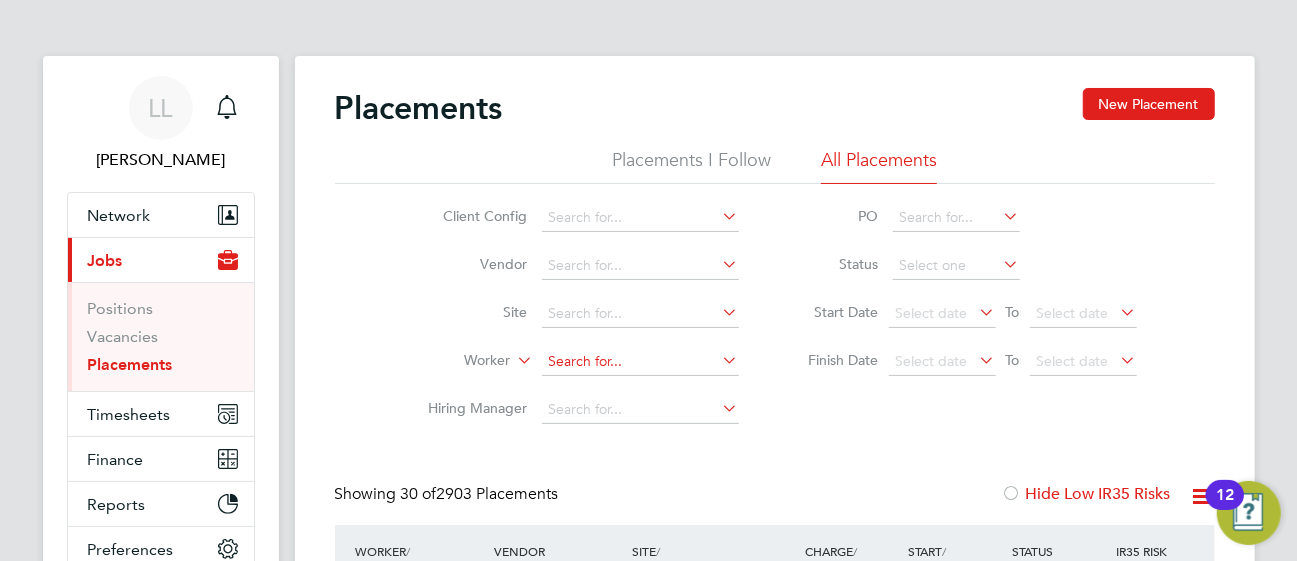 click 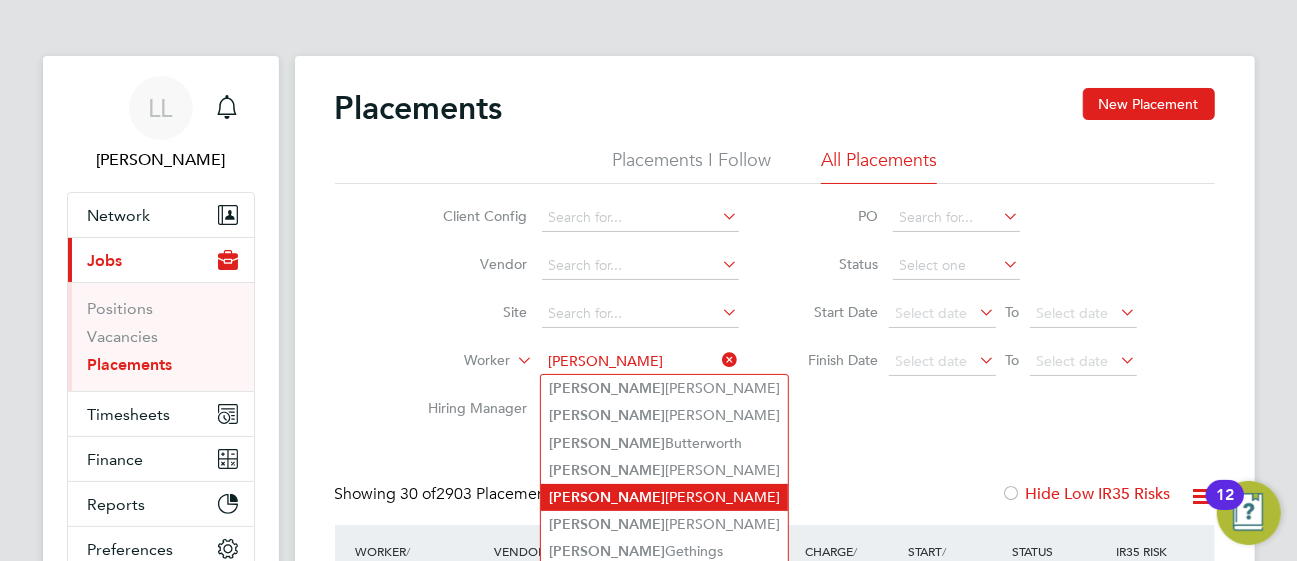 click on "[PERSON_NAME]" 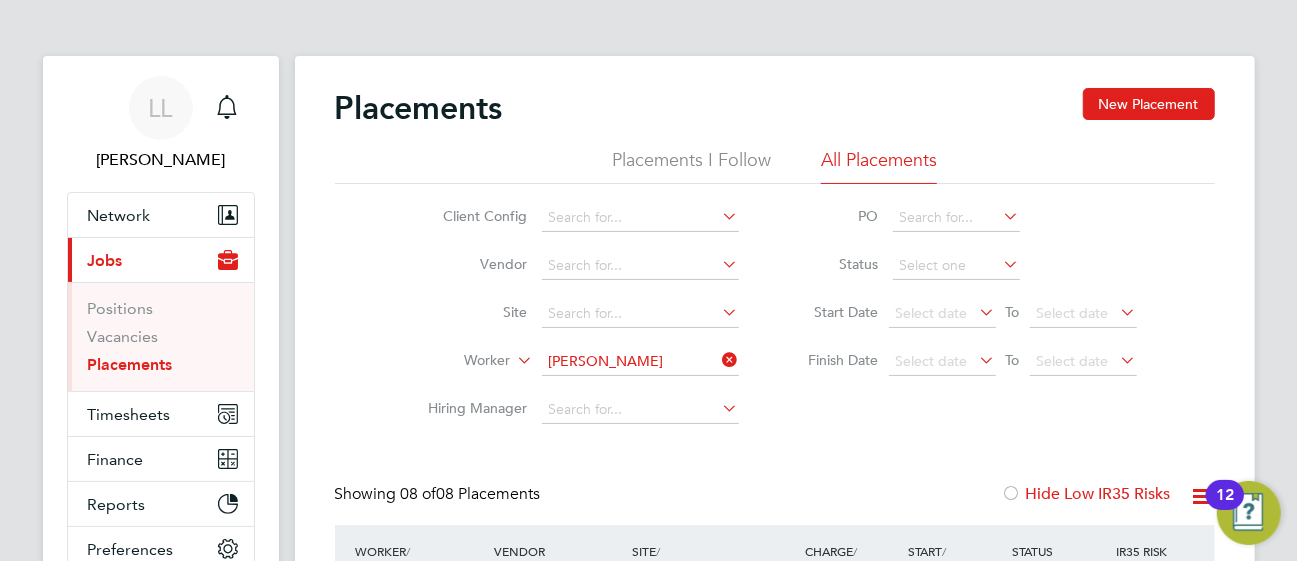 click 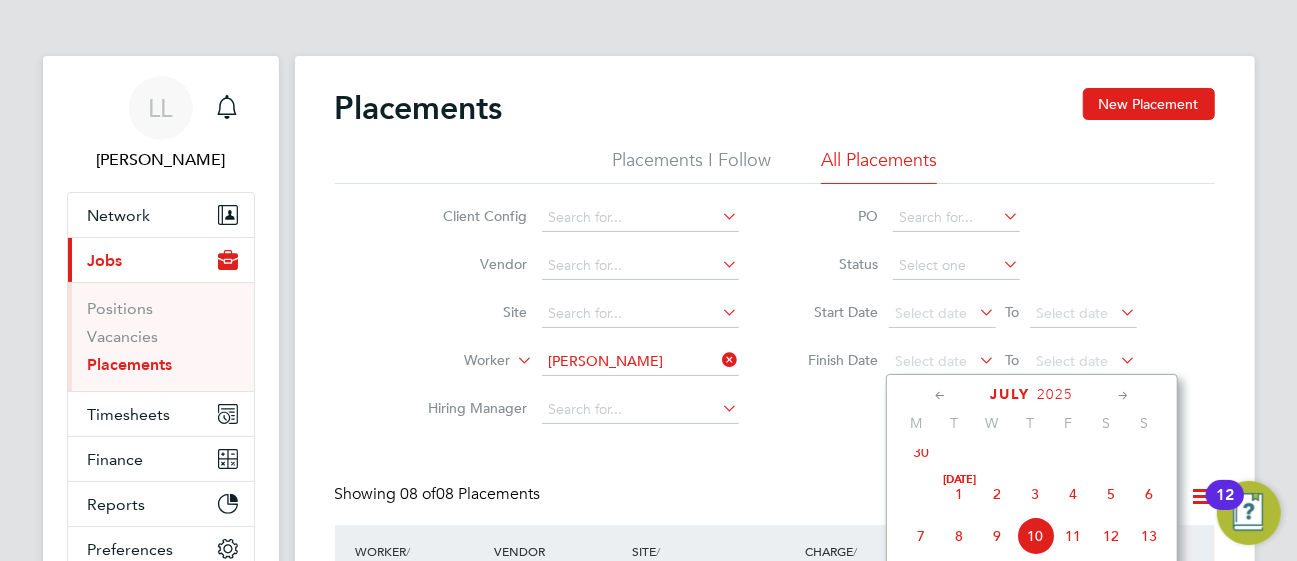 click 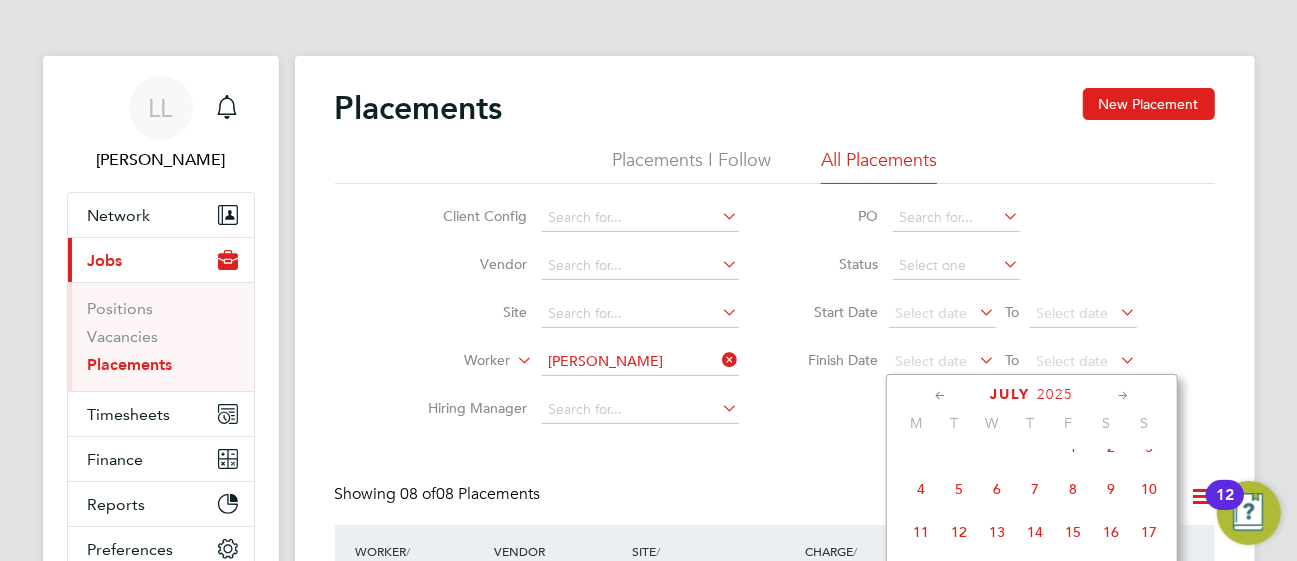 click 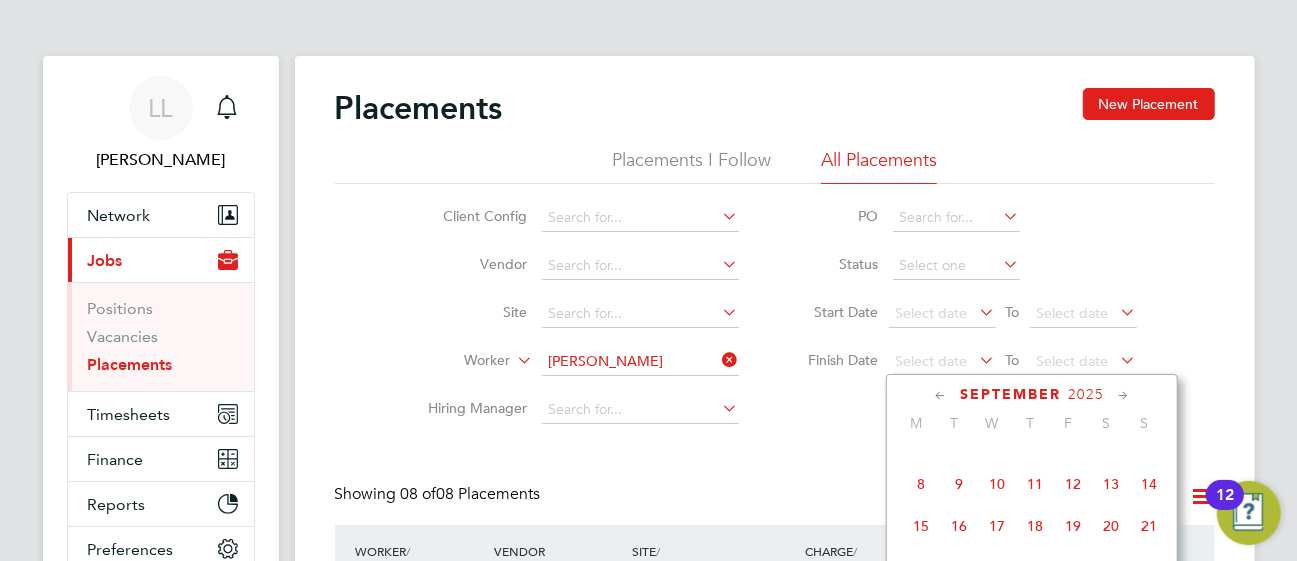 click 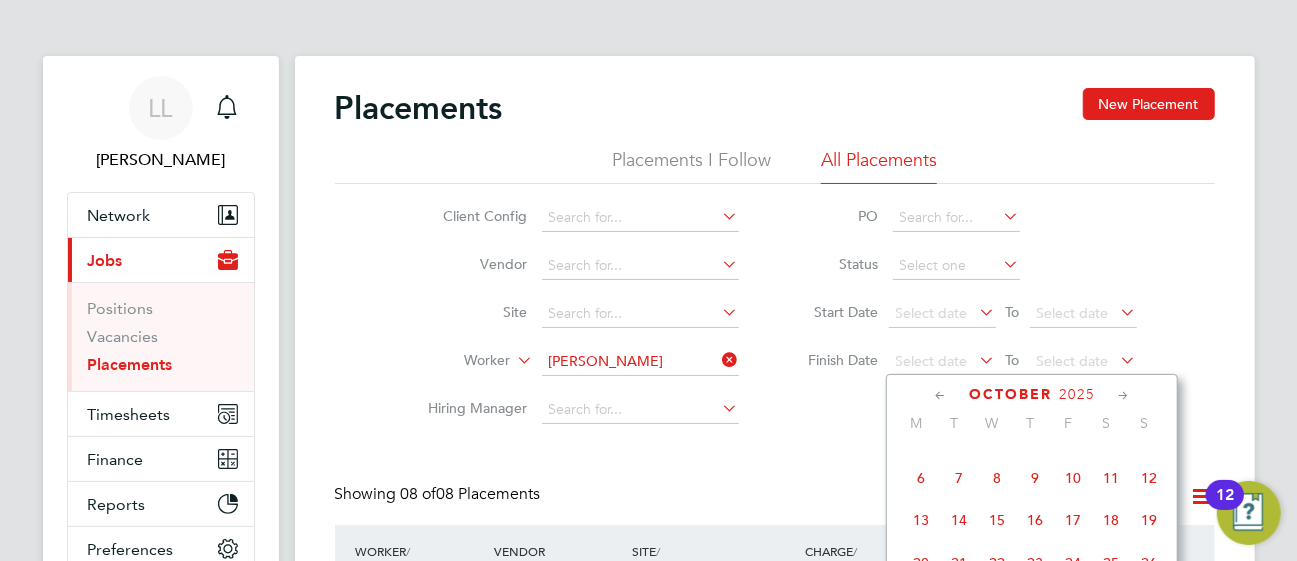 click 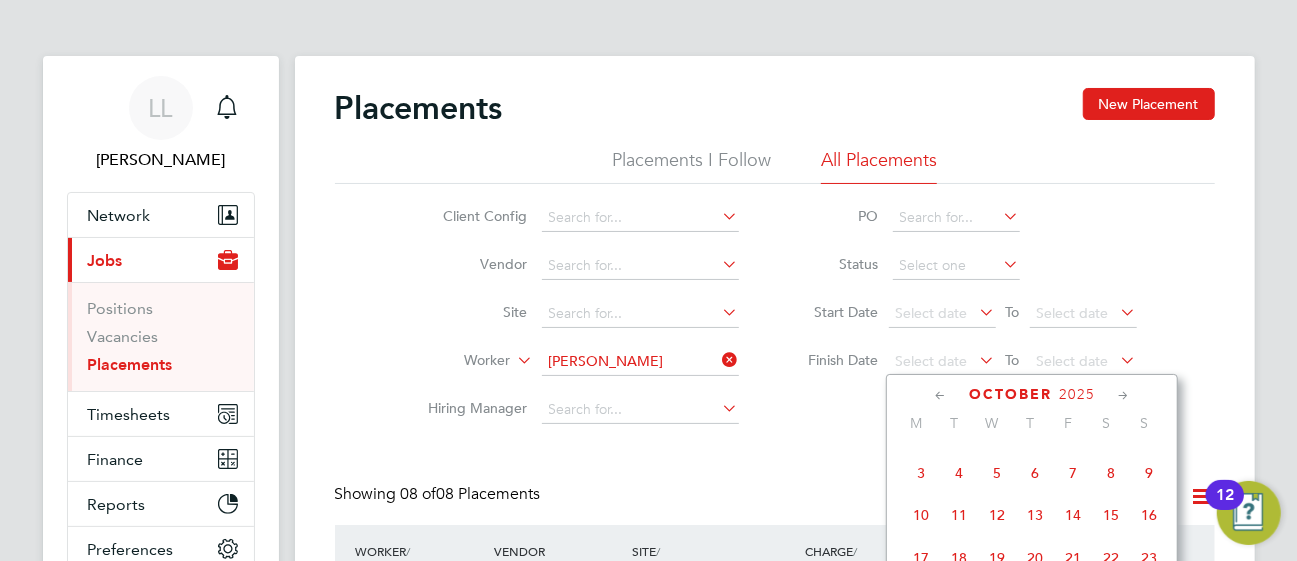 click 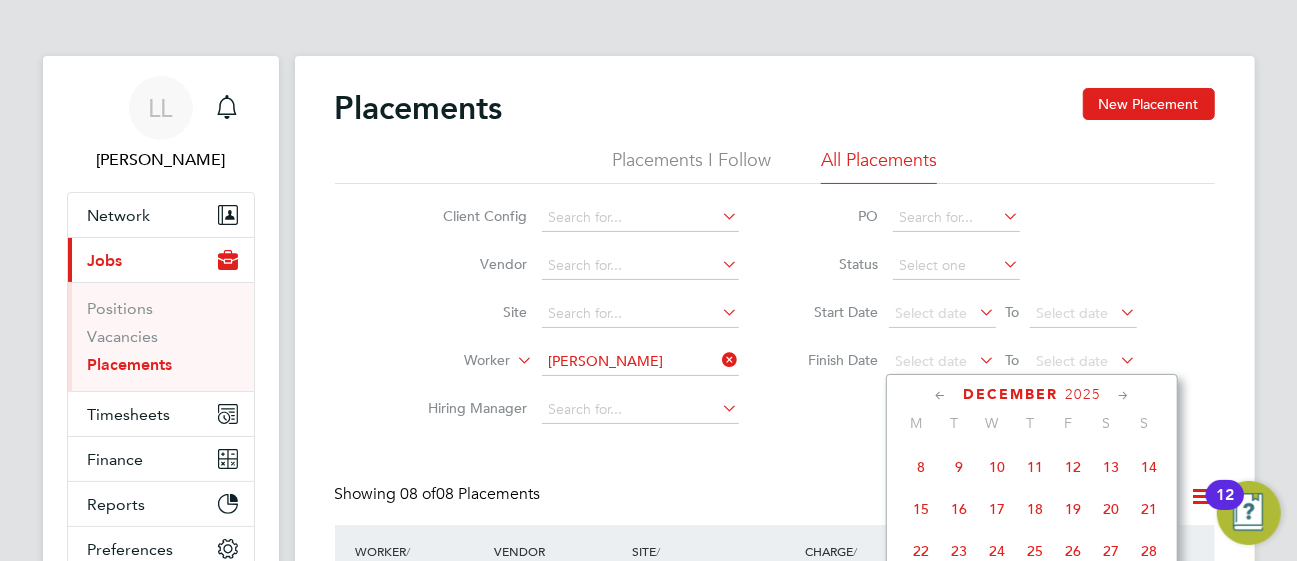 click 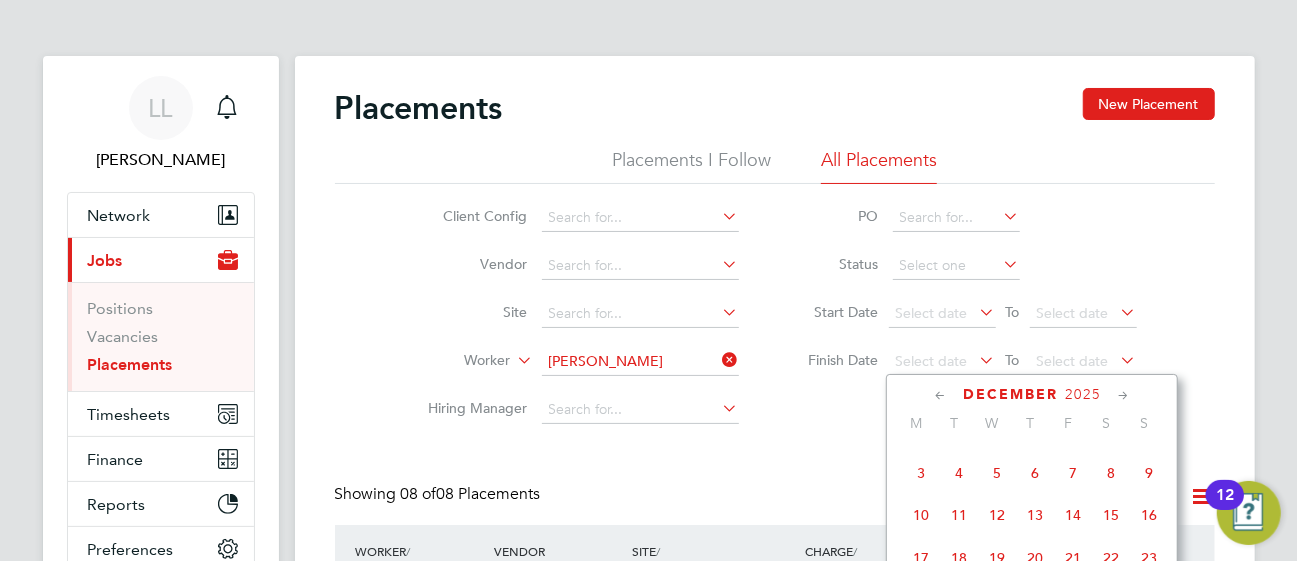 click 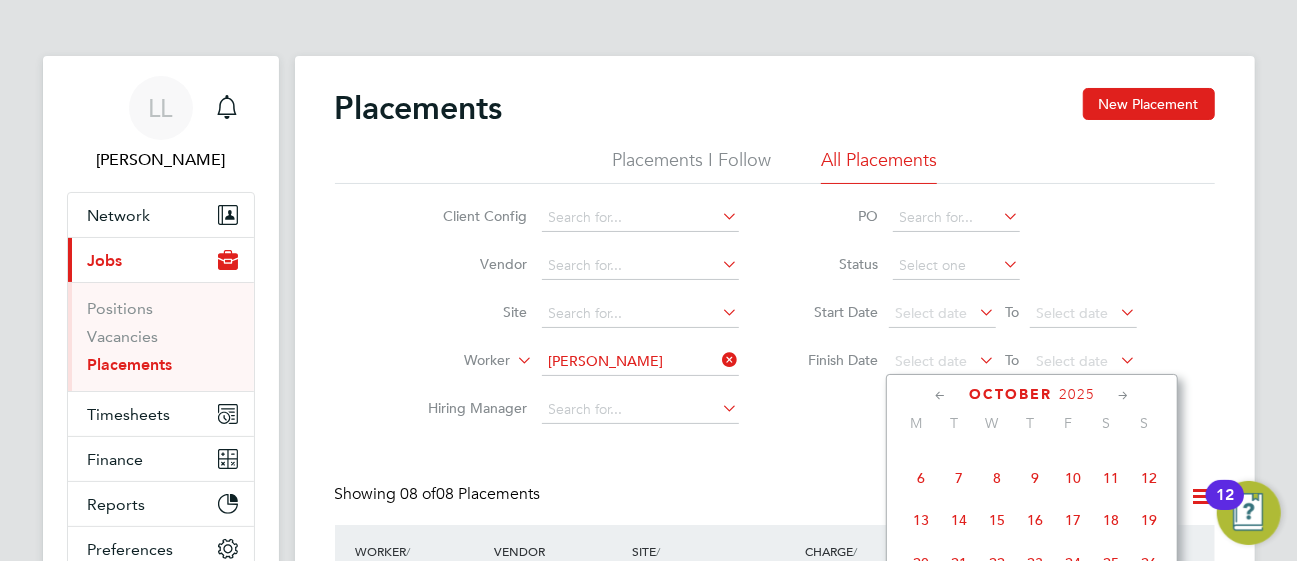 click 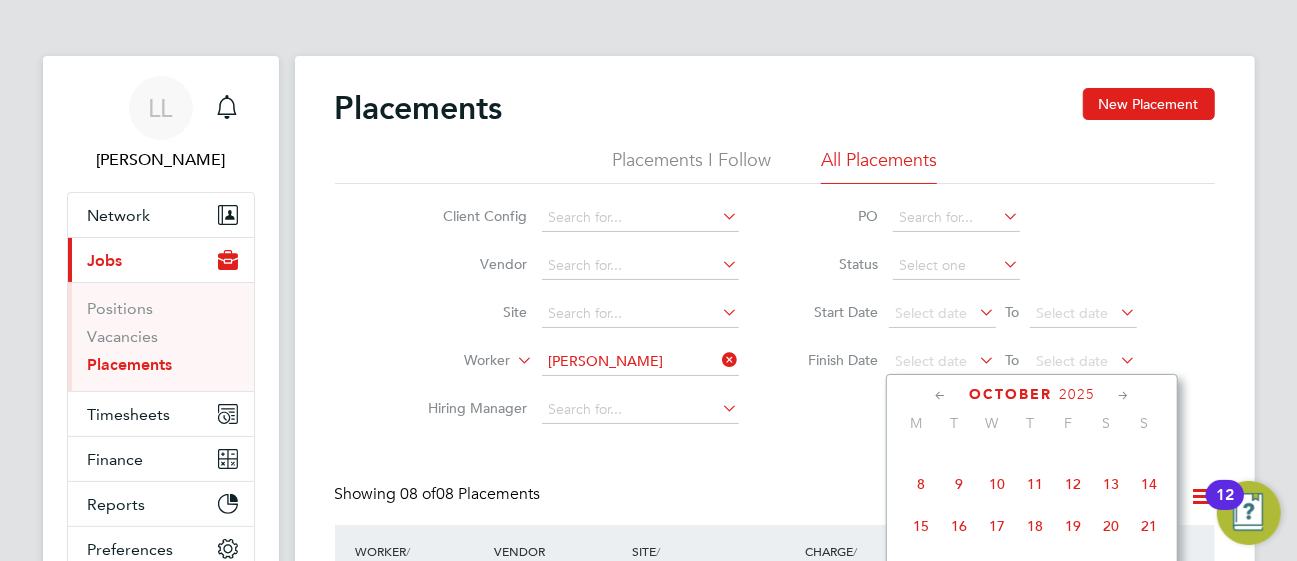 click 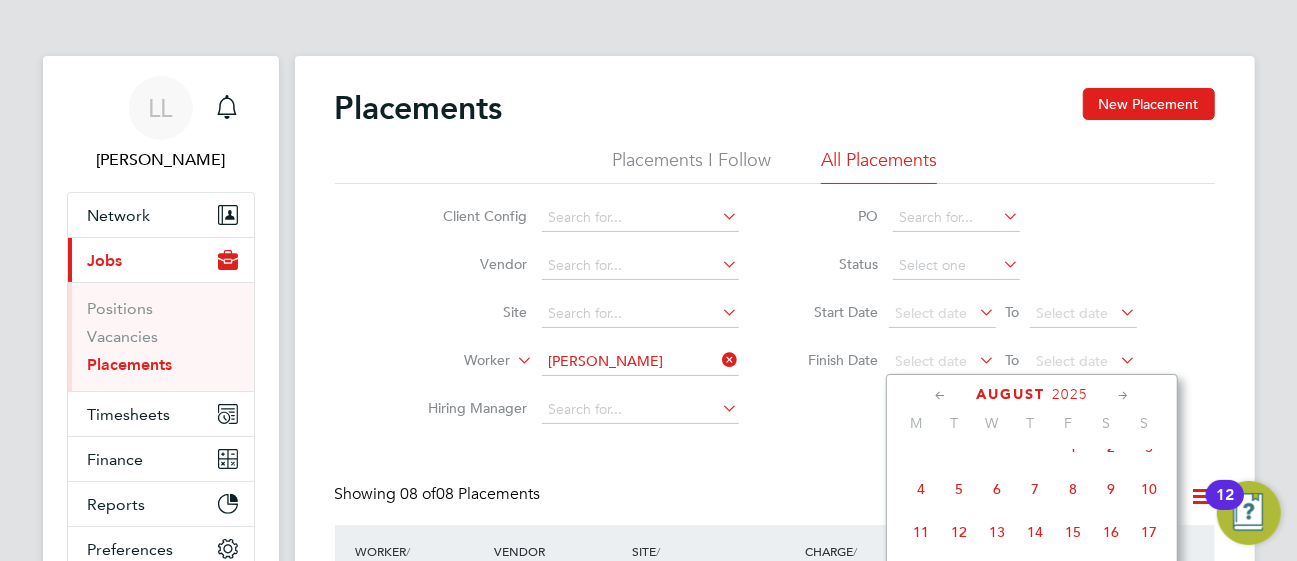 click on "[DATE]" 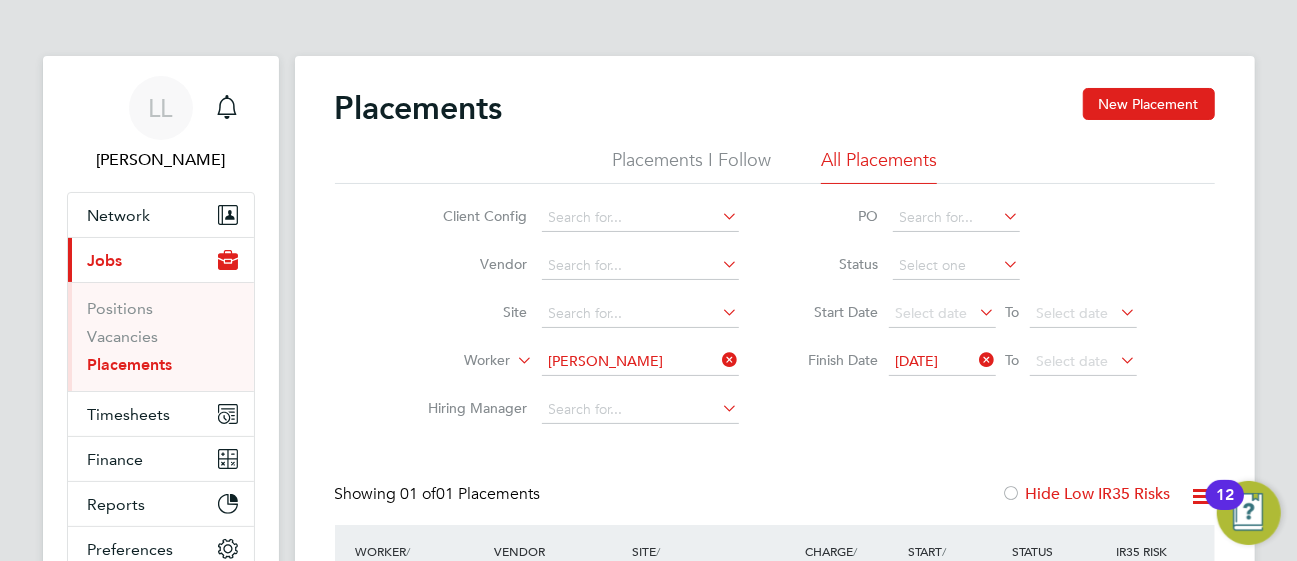 click 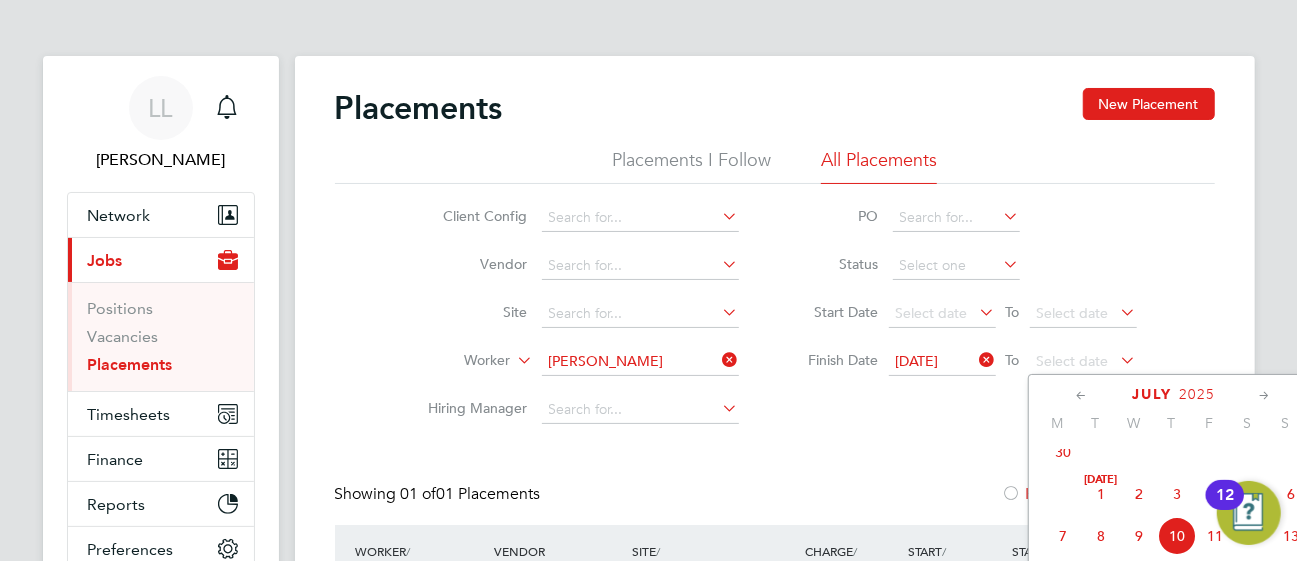 click 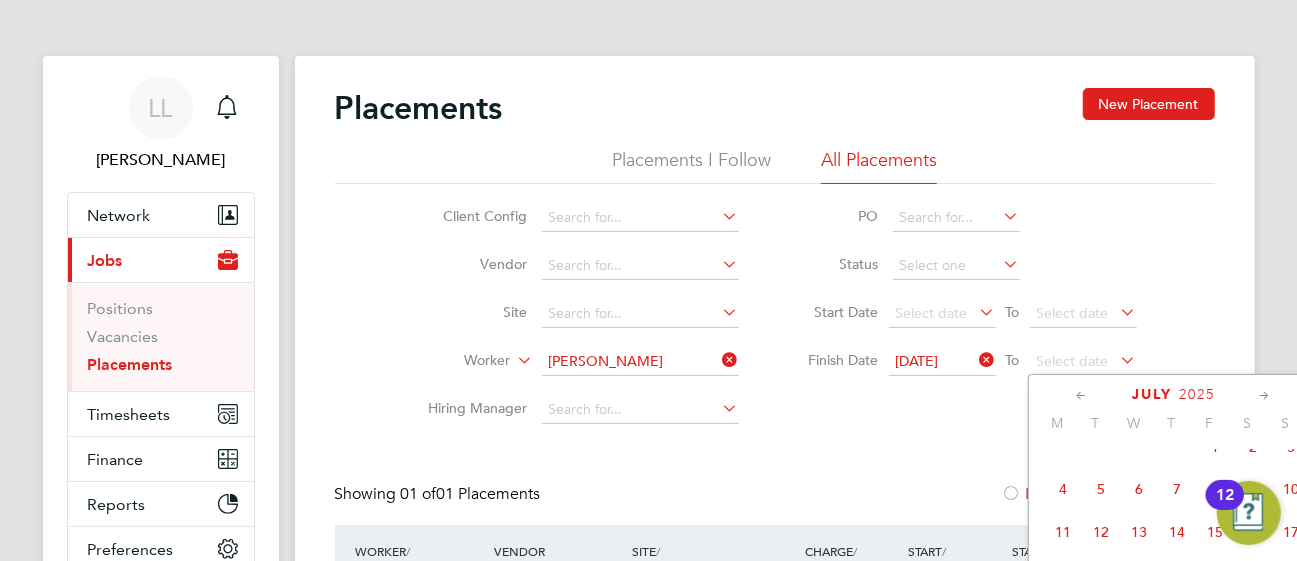 click 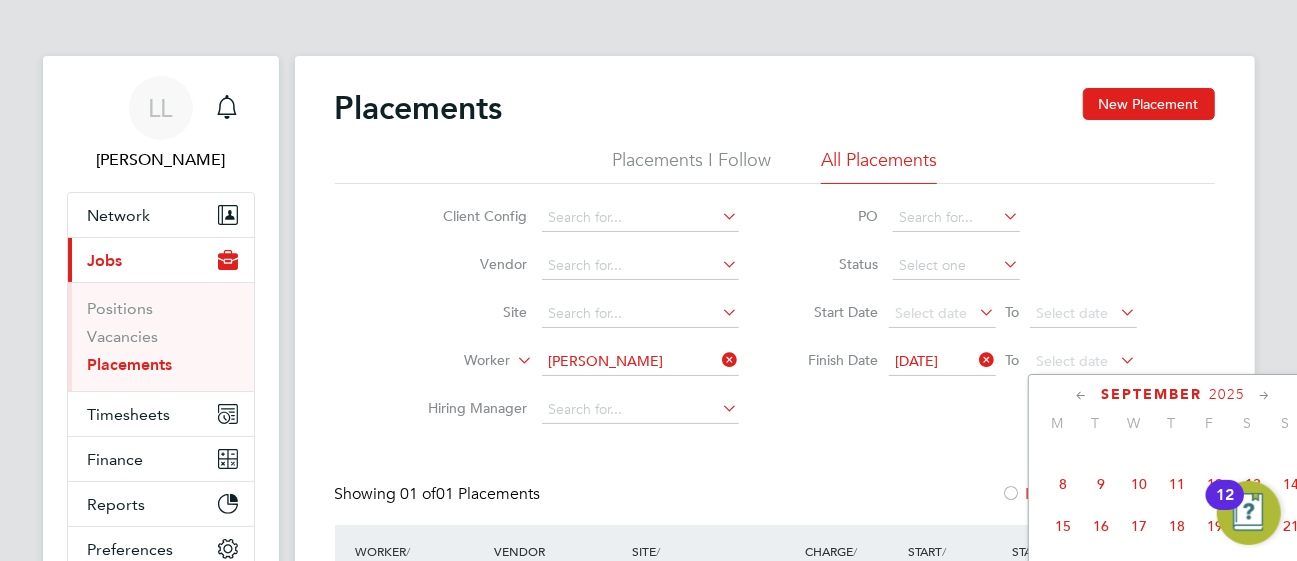 click 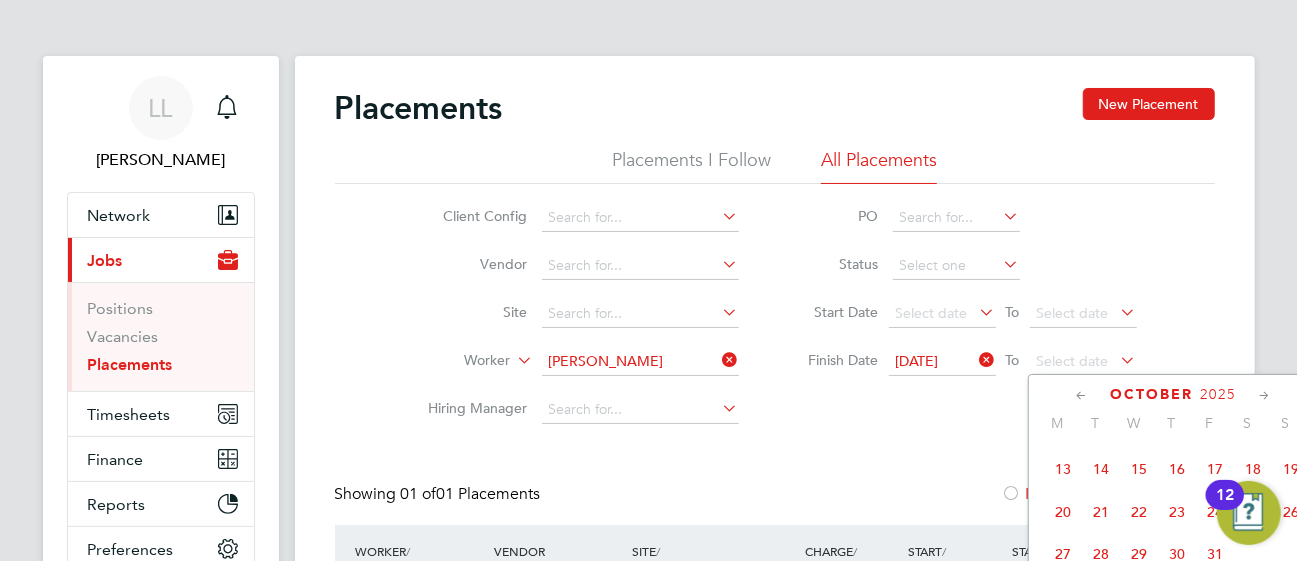 click 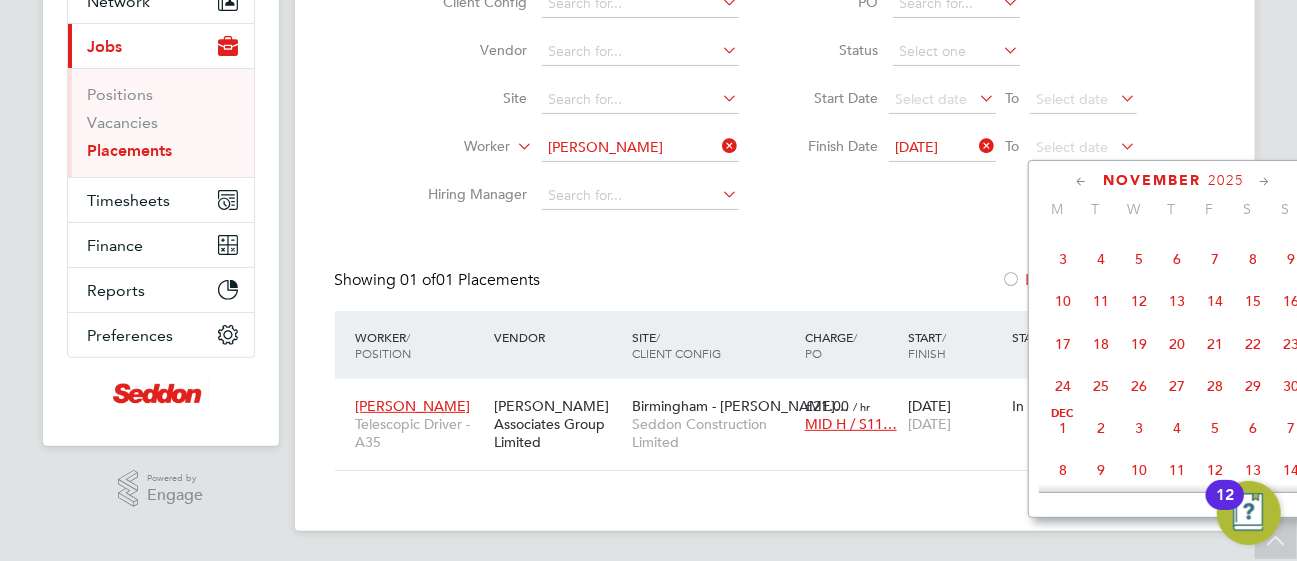 click on "28" 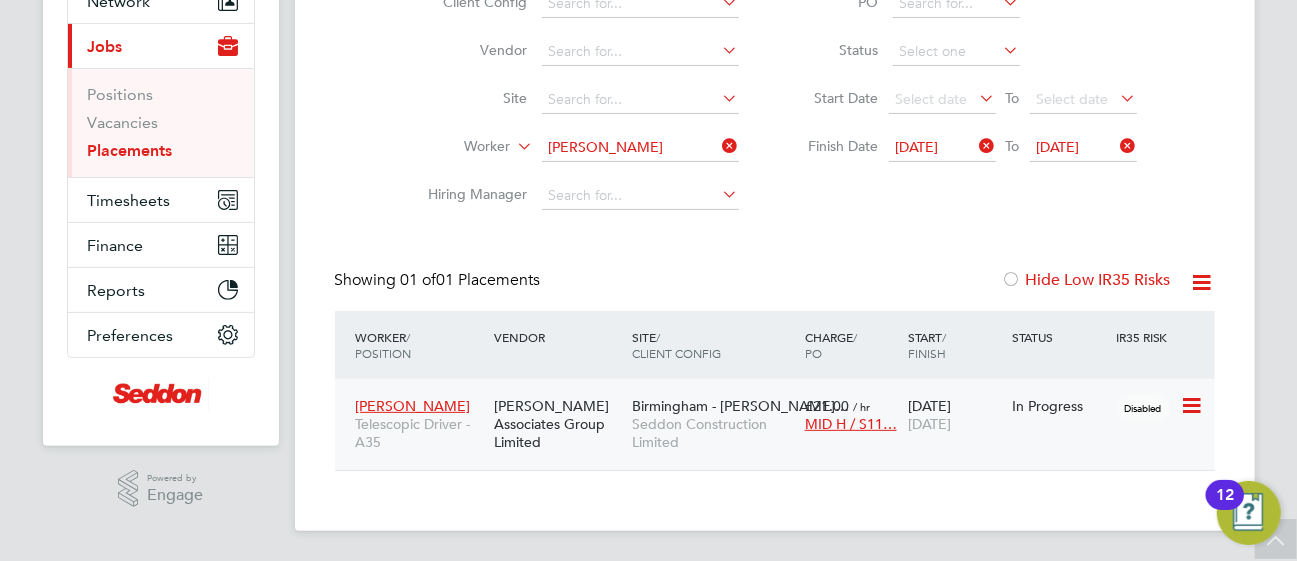 click on "[PERSON_NAME]" 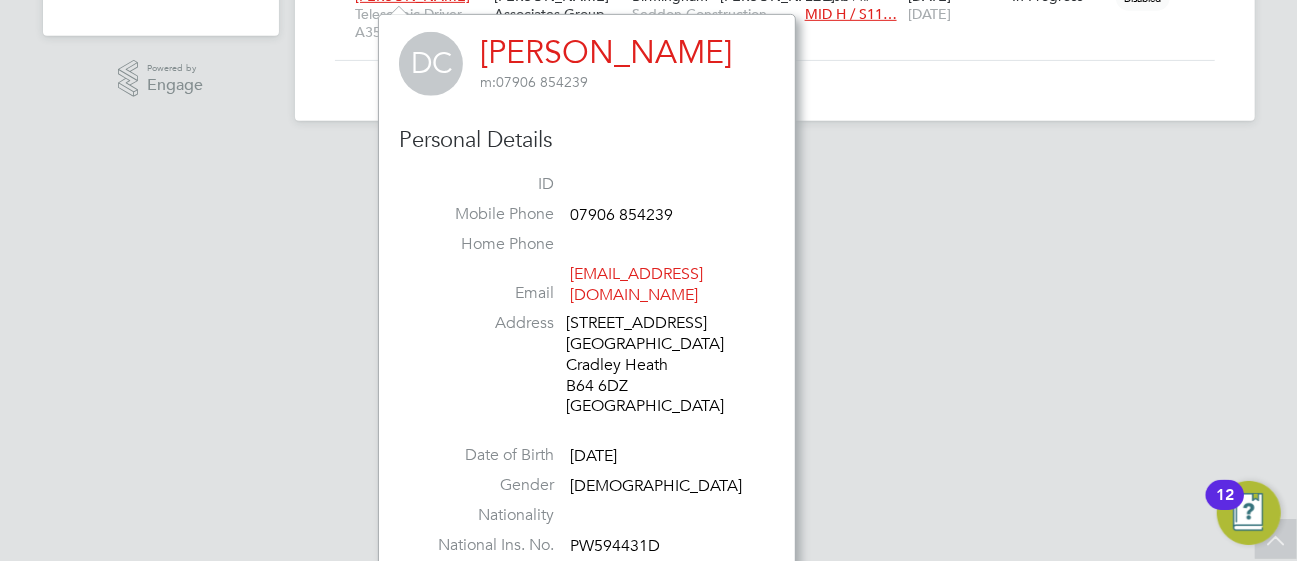 click on "[PERSON_NAME]   Notifications
Applications:   Network
Team Members   Businesses   Sites   Workers   Contacts   Current page:   Jobs
Positions   Vacancies   Placements   Timesheets
Timesheets   Expenses   Finance
Invoices & Credit Notes   Statements   Payments   Reports
CIS Reports   Report Downloads   Preferences
My Business   Branding   Notifications   VMS Configurations   Activity Logs
.st0{fill:#C0C1C2;}
Powered by Engage Placements New Placement Placements I Follow All Placements Client Config   Vendor     Site     Worker   [PERSON_NAME]   Hiring Manager   PO   Status   Start Date
Select date
To
Select date
Finish Date
[DATE]
To
[DATE]
Showing   01 of  / / /" at bounding box center (648, -236) 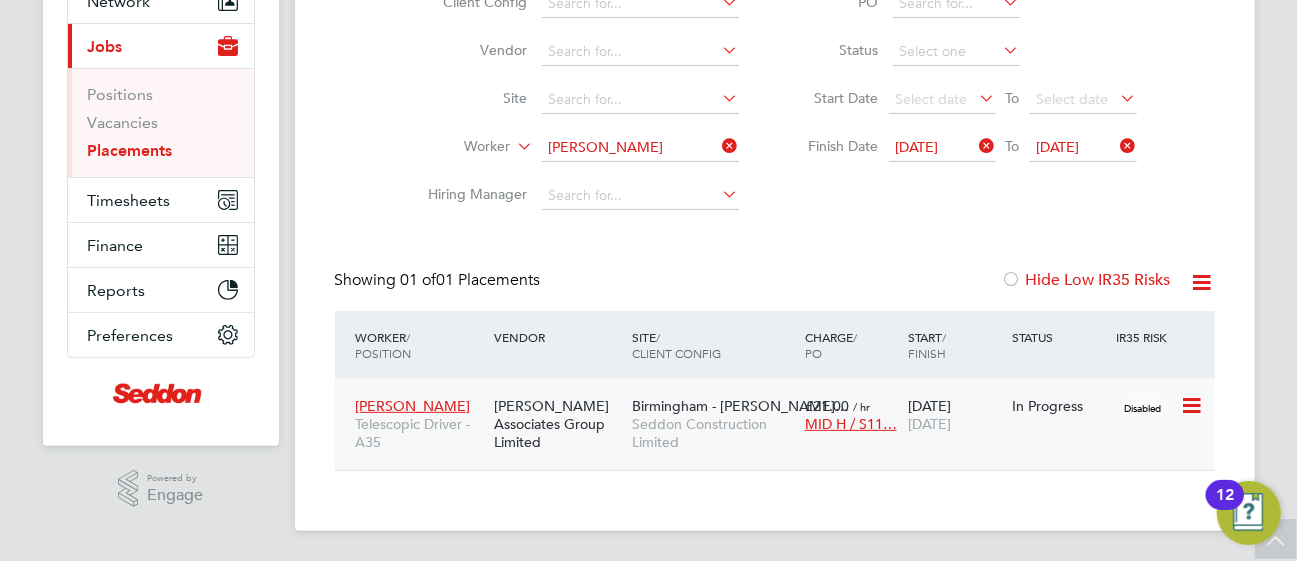 click 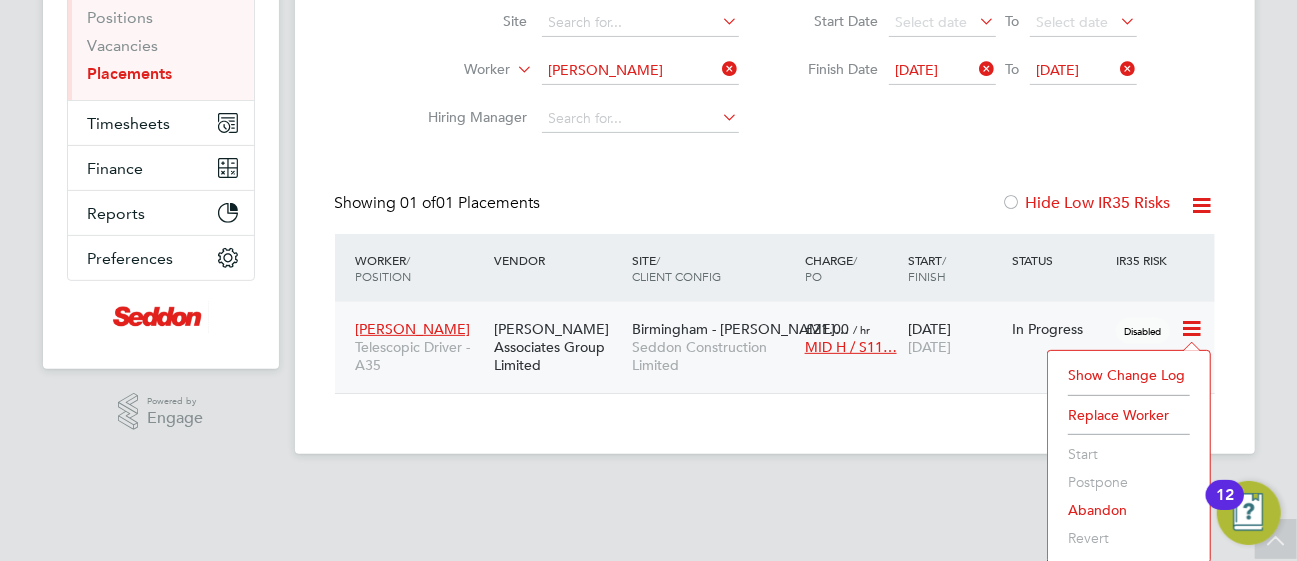 click on "Placements New Placement Placements I Follow All Placements Client Config   Vendor     Site     Worker   [PERSON_NAME]   Hiring Manager   PO   Status   Start Date
Select date
To
Select date
Finish Date
[DATE]
To
[DATE]
Showing   01 of  01 Placements Hide Low IR35 Risks Worker  / Position Vendor Site / Client Config Charge  / PO Start  / Finish Status IR35 Risk [PERSON_NAME] Telescopic Driver - A35 [PERSON_NAME] Associates Group Limited [GEOGRAPHIC_DATA] - [PERSON_NAME]… [PERSON_NAME] Construction Limited £21.00   / hr MID H / S11… [DATE] [DATE] In Progress Disabled Show  30  more" 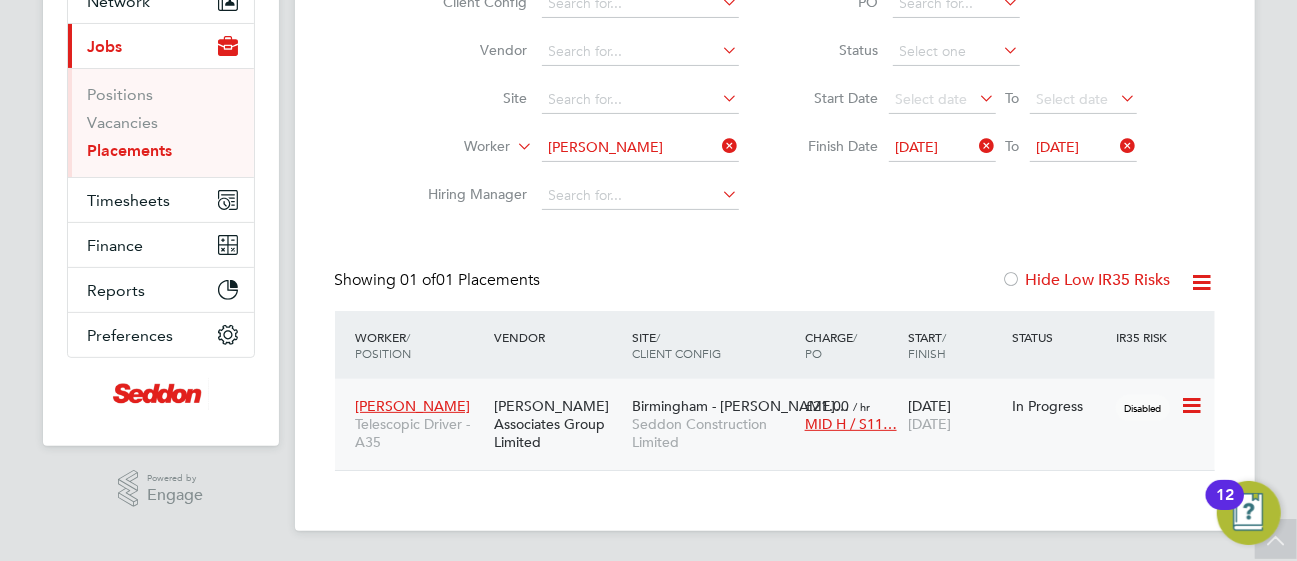 click on "[PERSON_NAME]" 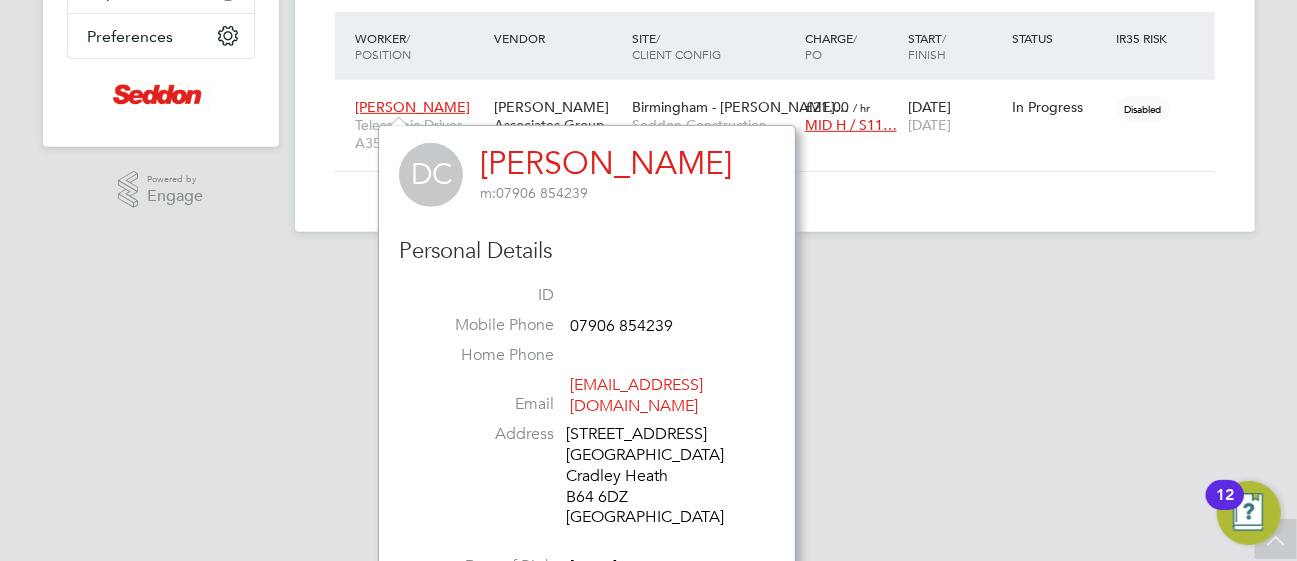 click on "[PERSON_NAME]   Notifications
Applications:   Network
Team Members   Businesses   Sites   Workers   Contacts   Current page:   Jobs
Positions   Vacancies   Placements   Timesheets
Timesheets   Expenses   Finance
Invoices & Credit Notes   Statements   Payments   Reports
CIS Reports   Report Downloads   Preferences
My Business   Branding   Notifications   VMS Configurations   Activity Logs
.st0{fill:#C0C1C2;}
Powered by Engage Placements New Placement Placements I Follow All Placements Client Config   Vendor     Site     Worker   [PERSON_NAME]   Hiring Manager   PO   Status   Start Date
Select date
To
Select date
Finish Date
[DATE]
To
[DATE]
Showing   01 of  / / /" at bounding box center [648, -125] 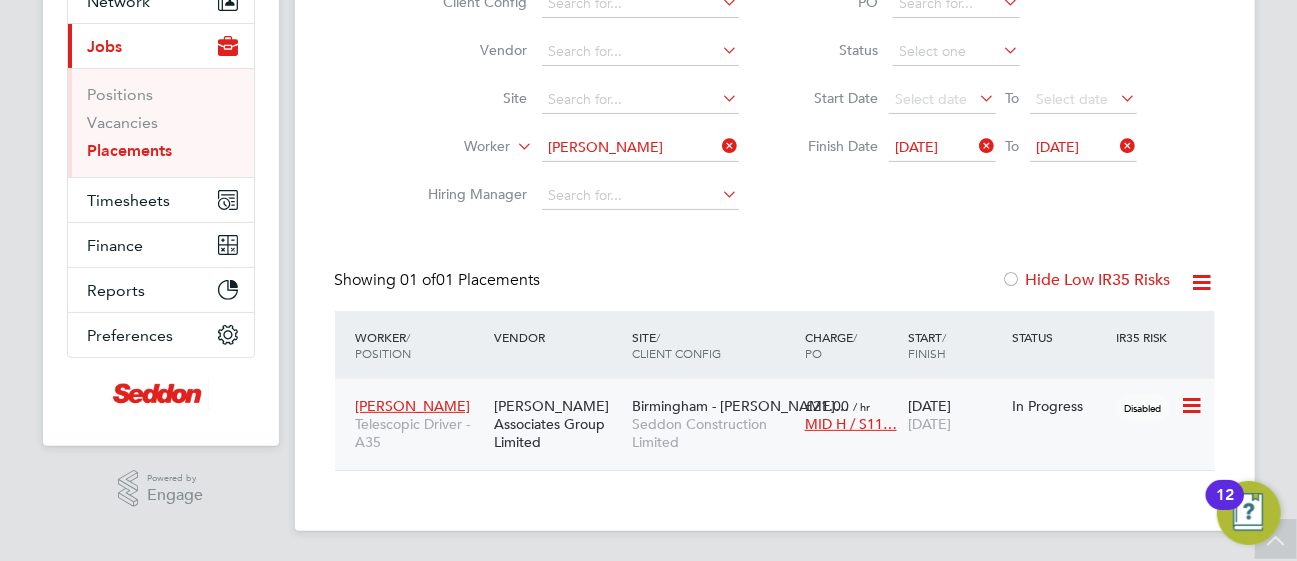 click on "MID H / S11…" 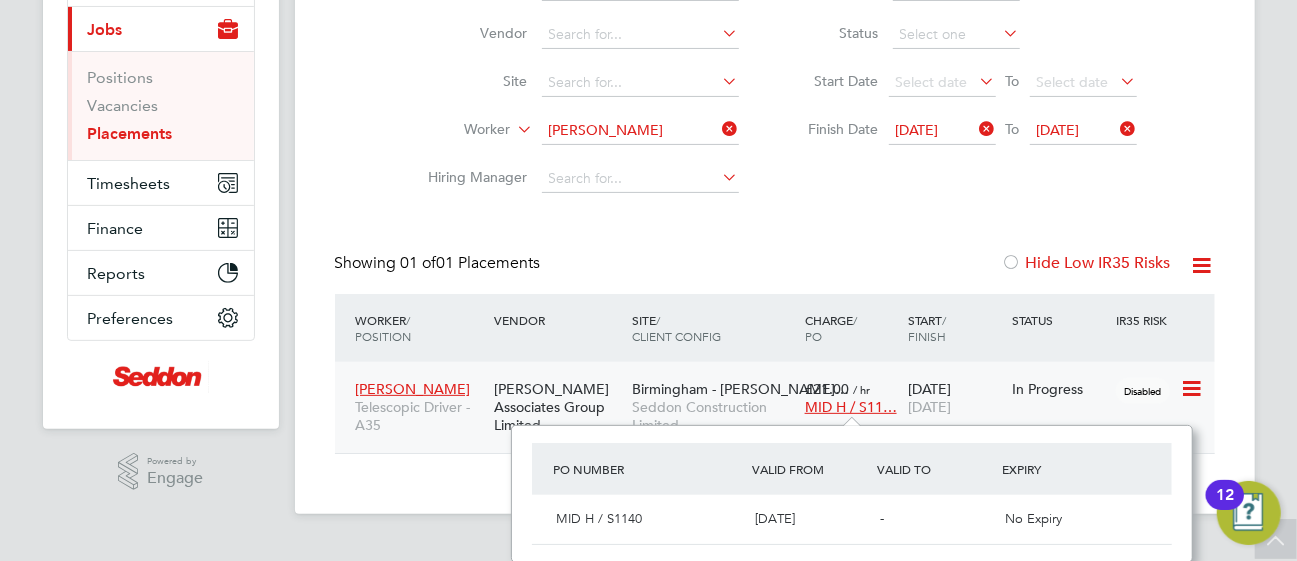 click 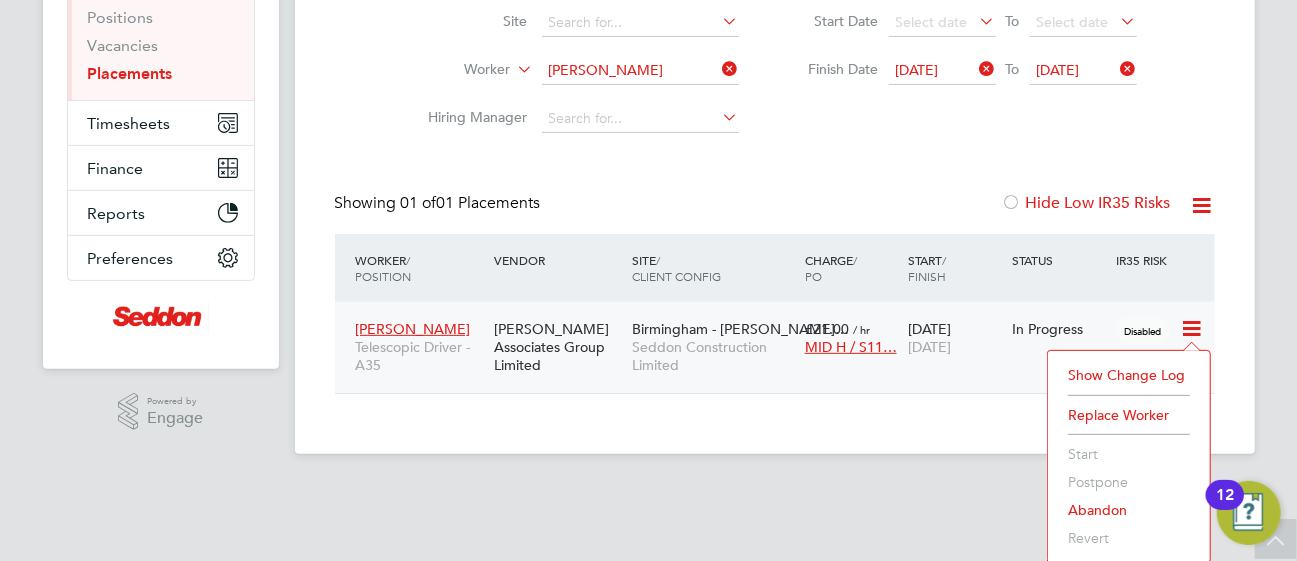 click 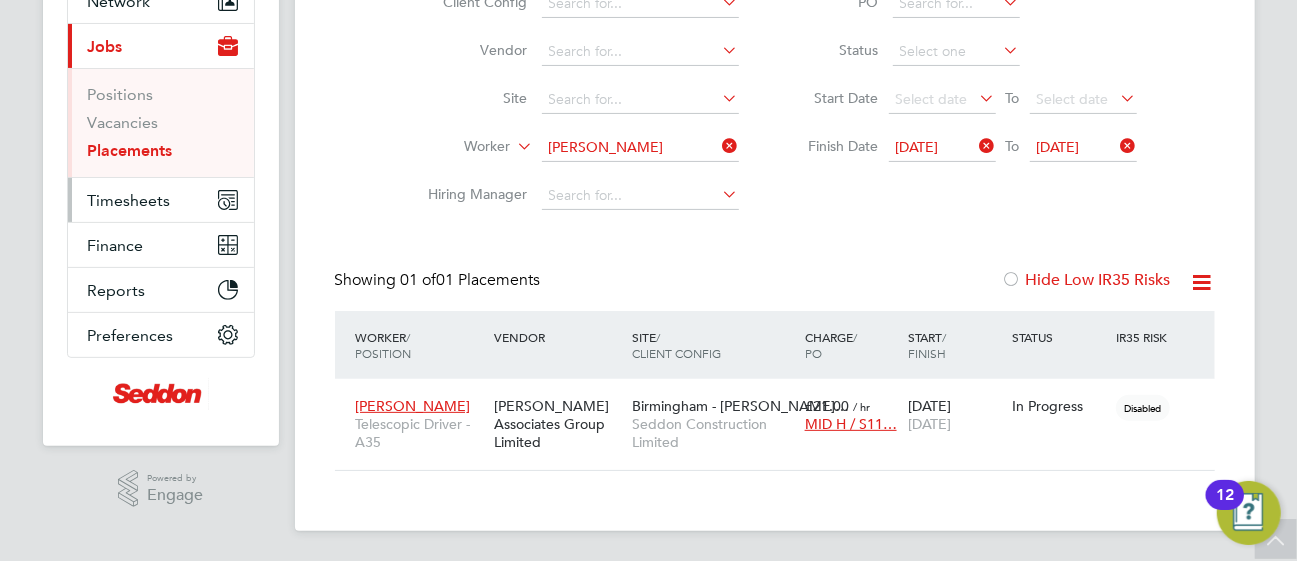 click on "Timesheets" at bounding box center (129, 200) 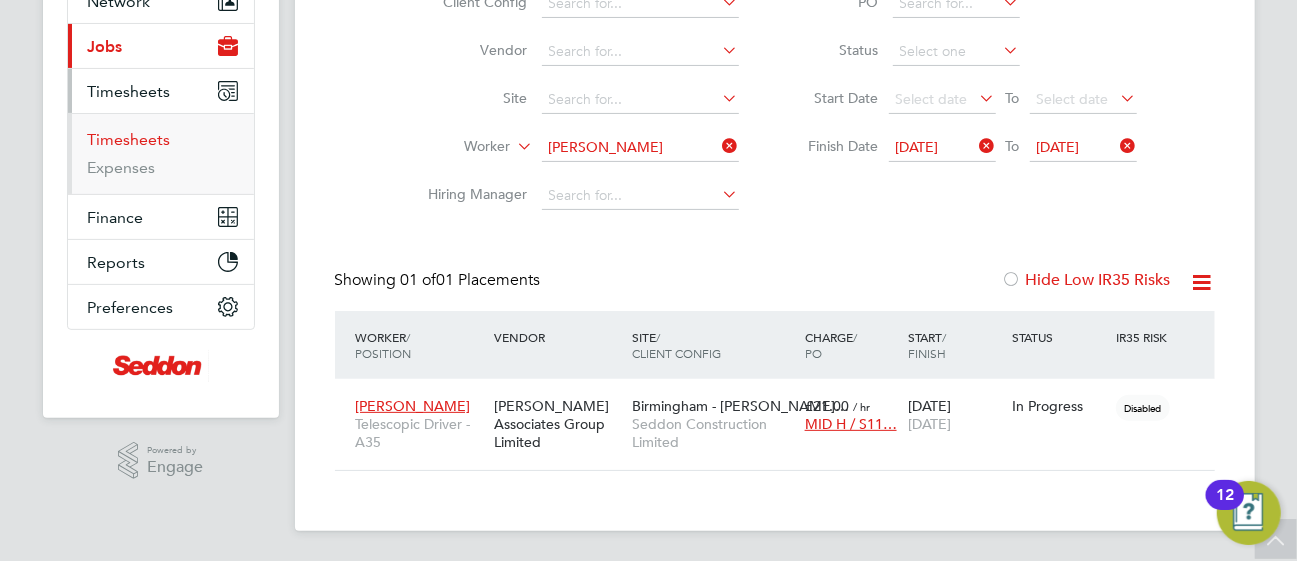 click on "Timesheets" at bounding box center [129, 139] 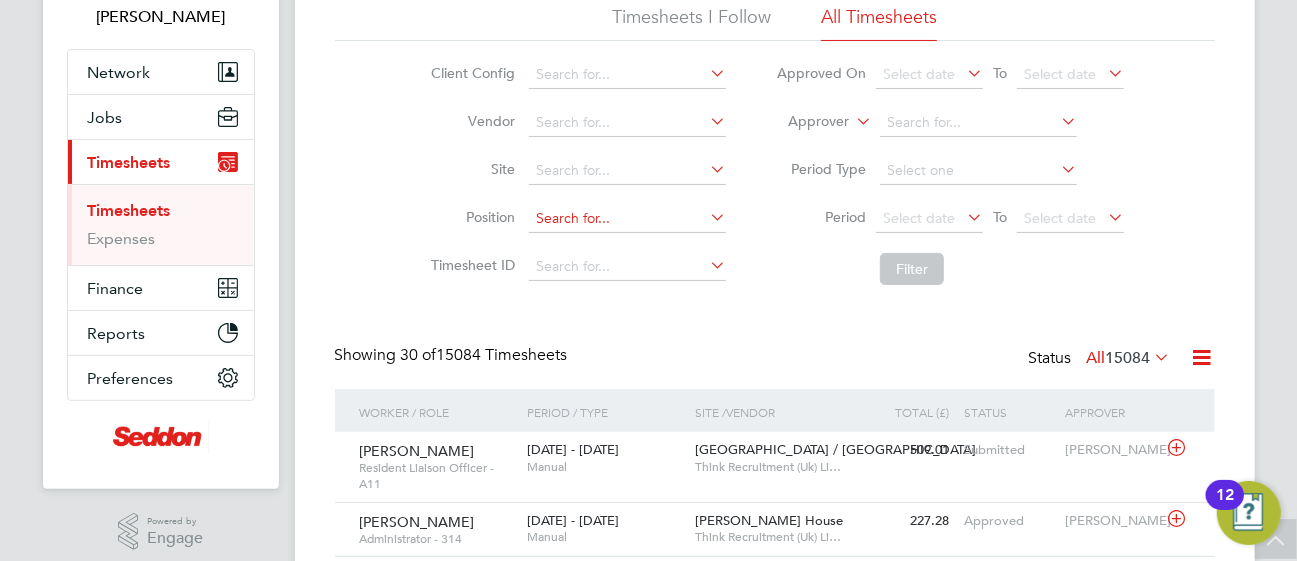 scroll, scrollTop: 111, scrollLeft: 0, axis: vertical 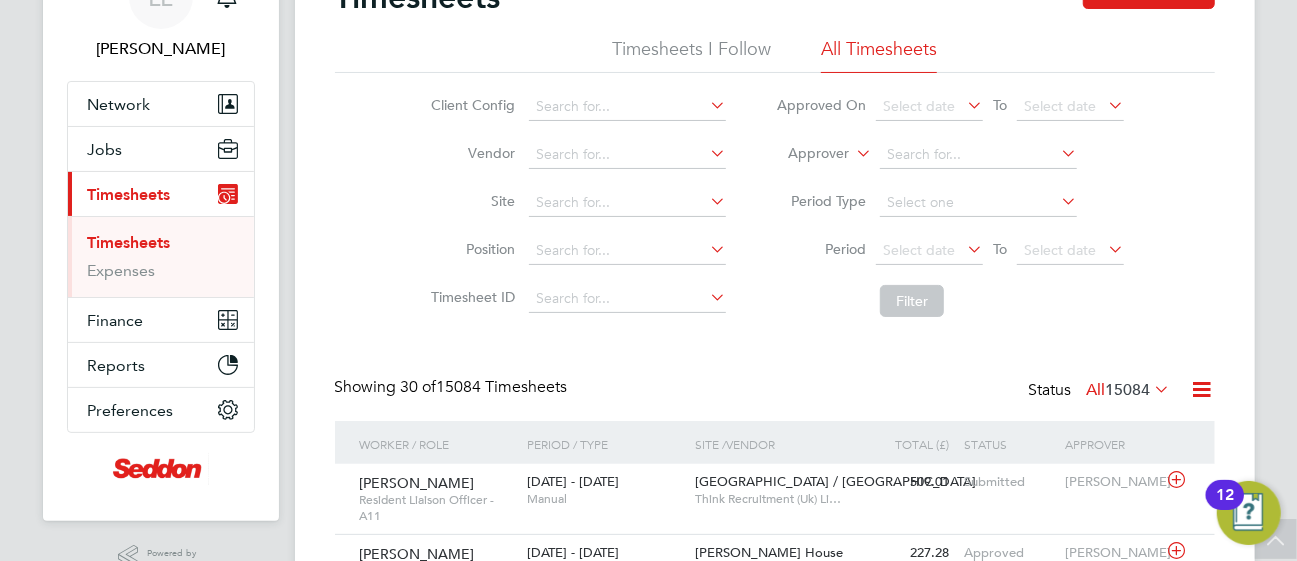 click 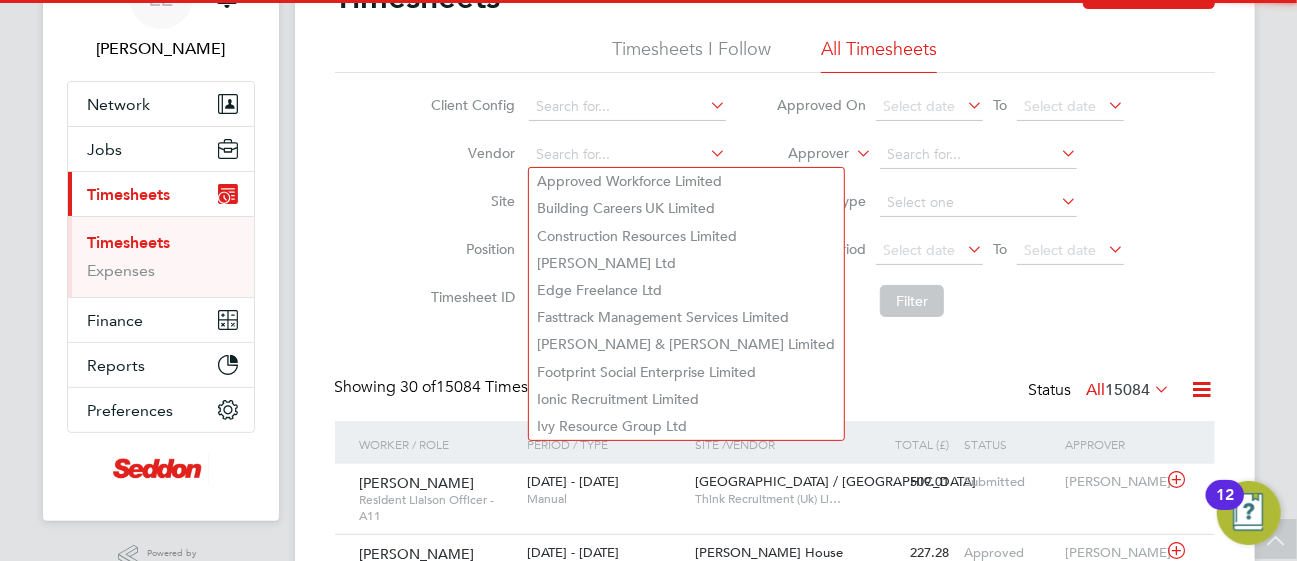 click 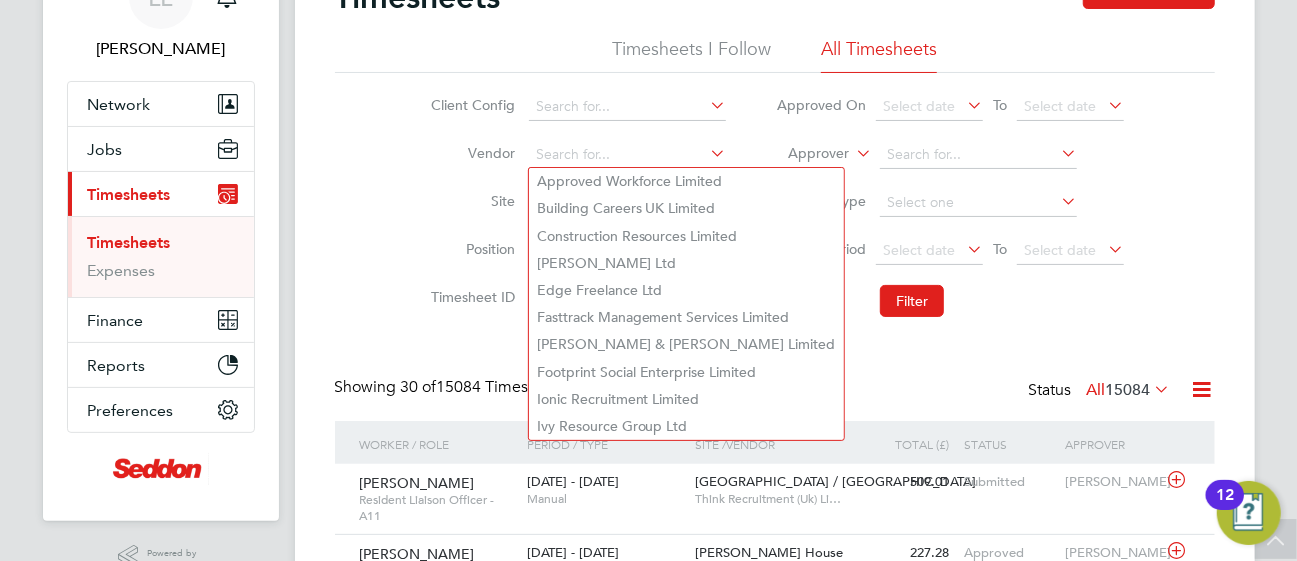 click 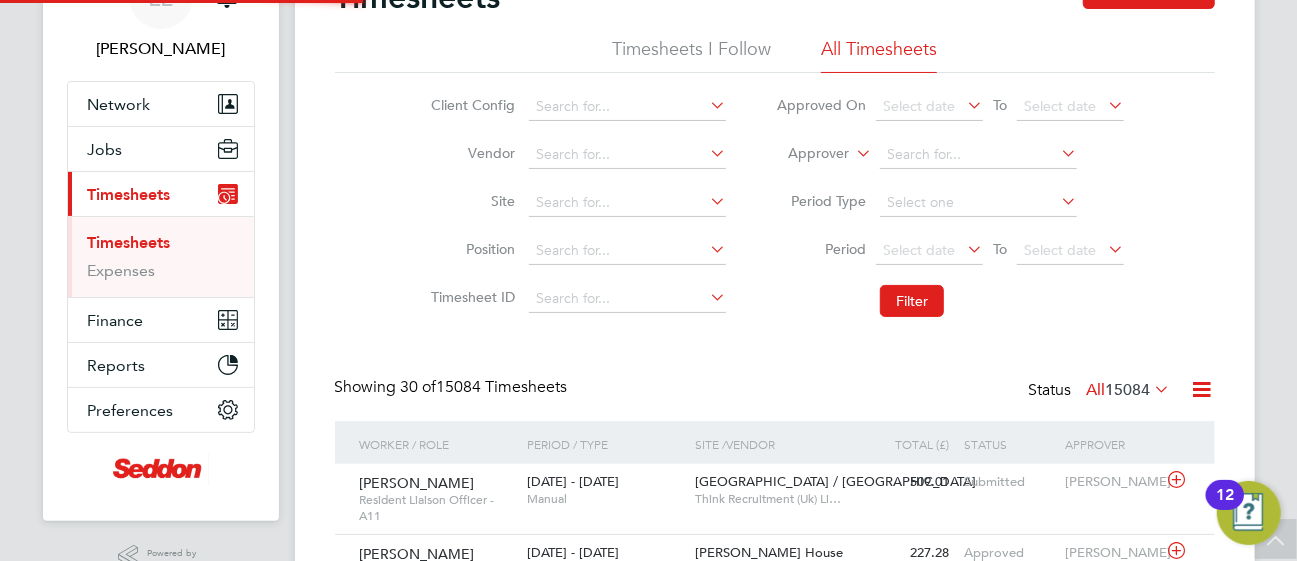 click 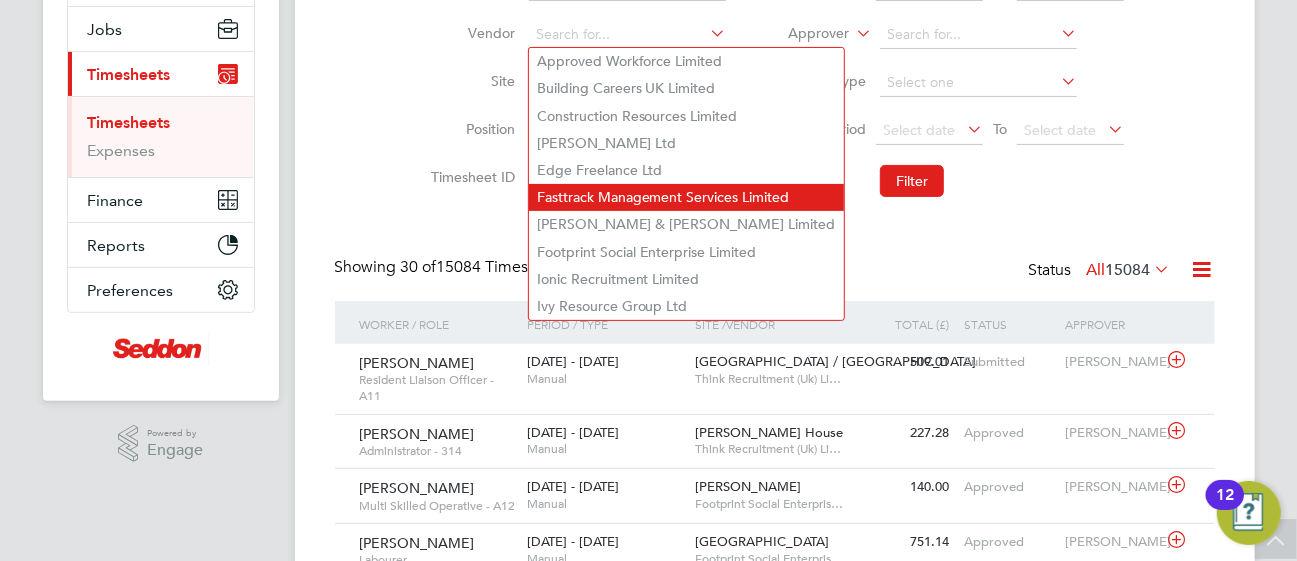 scroll, scrollTop: 0, scrollLeft: 0, axis: both 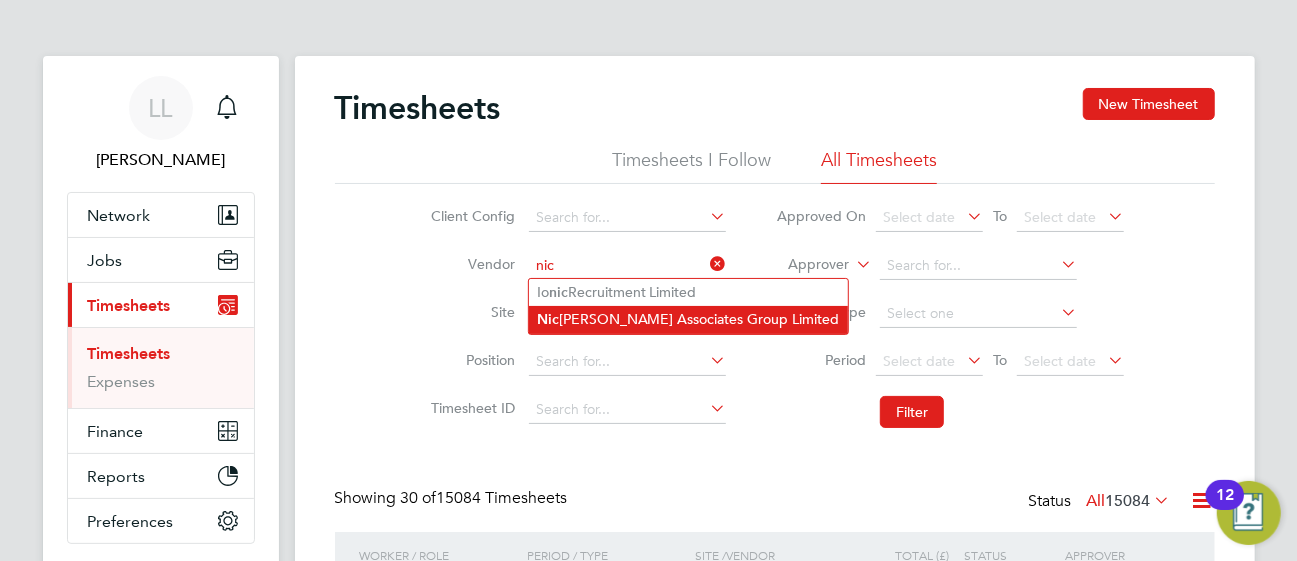 type on "[PERSON_NAME] Associates Group Limited" 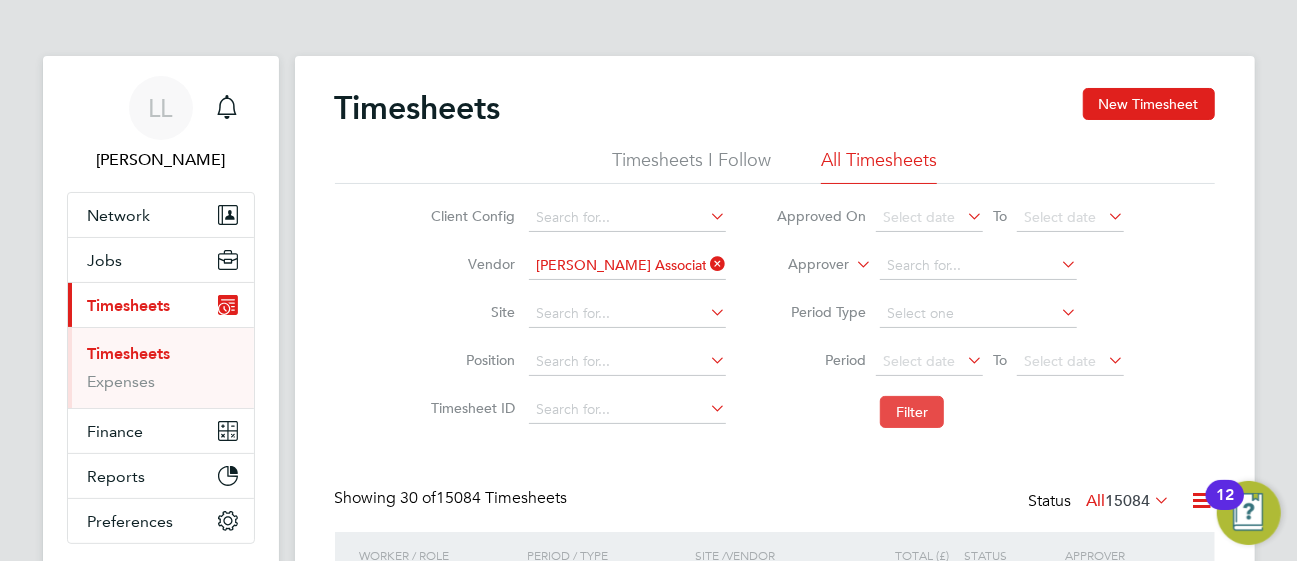 click on "Filter" 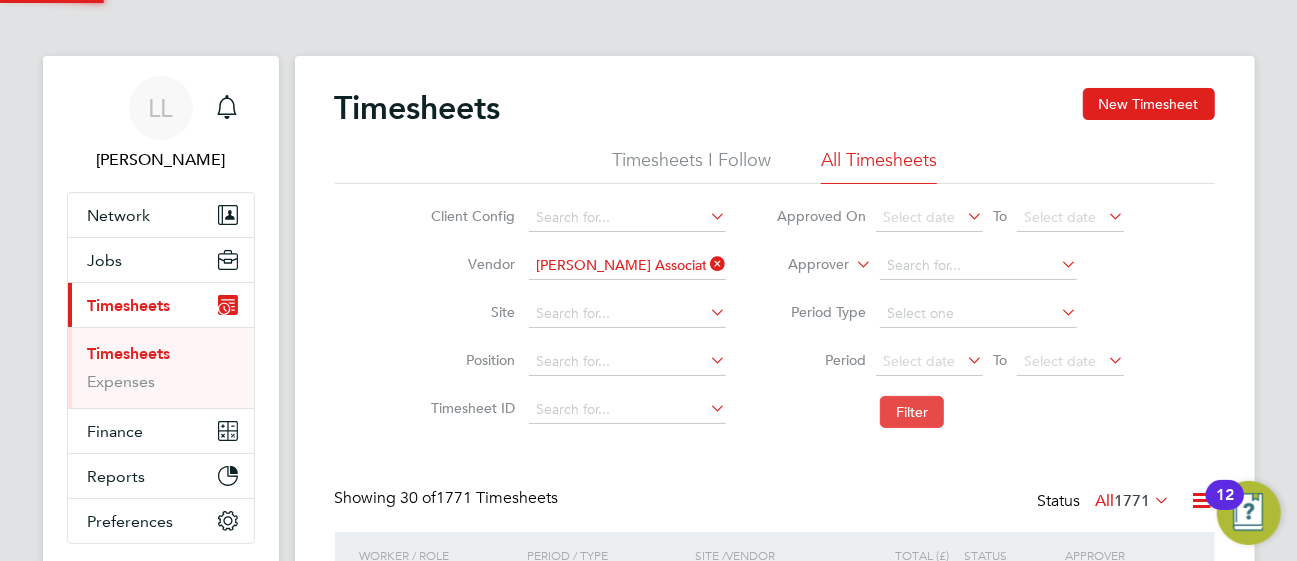 scroll, scrollTop: 10, scrollLeft: 9, axis: both 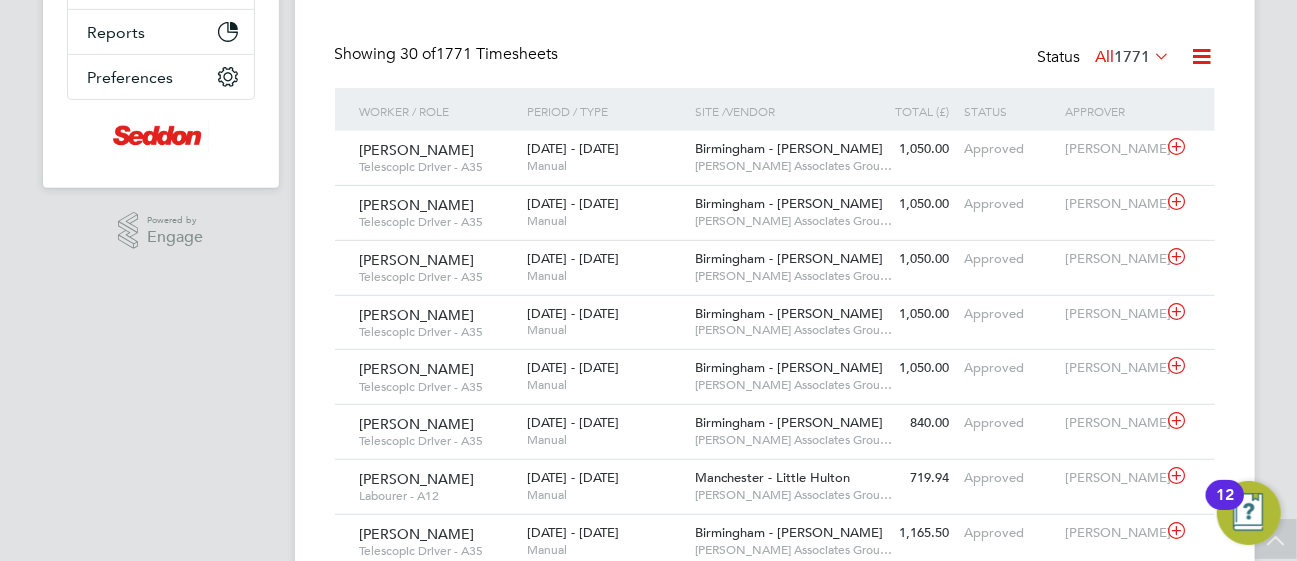 click 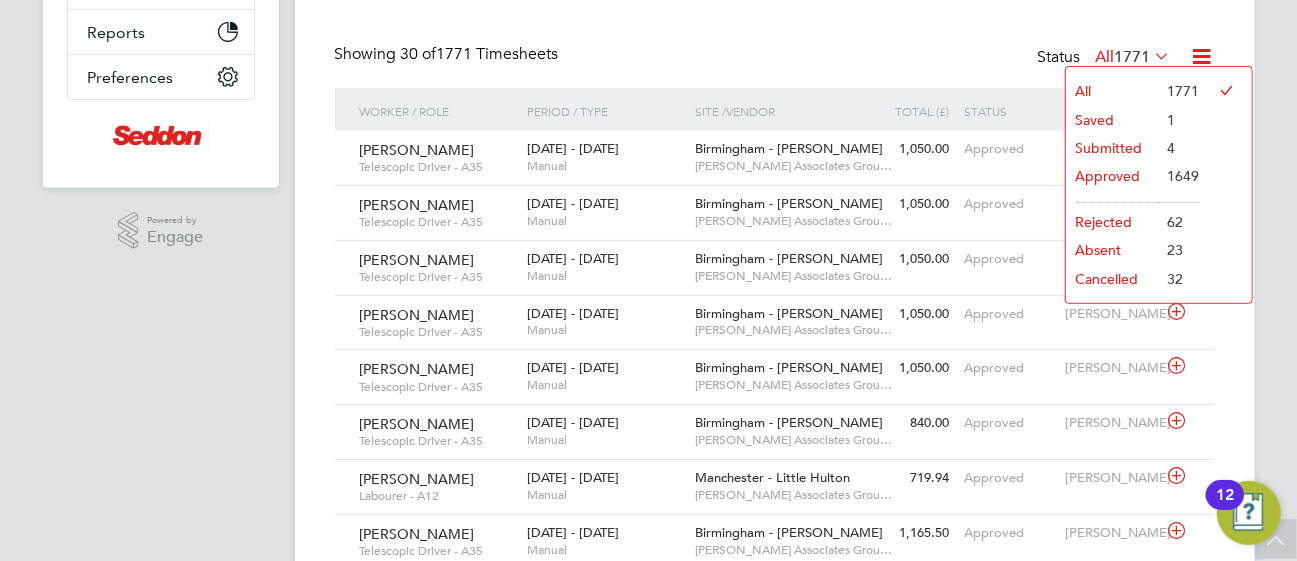 click 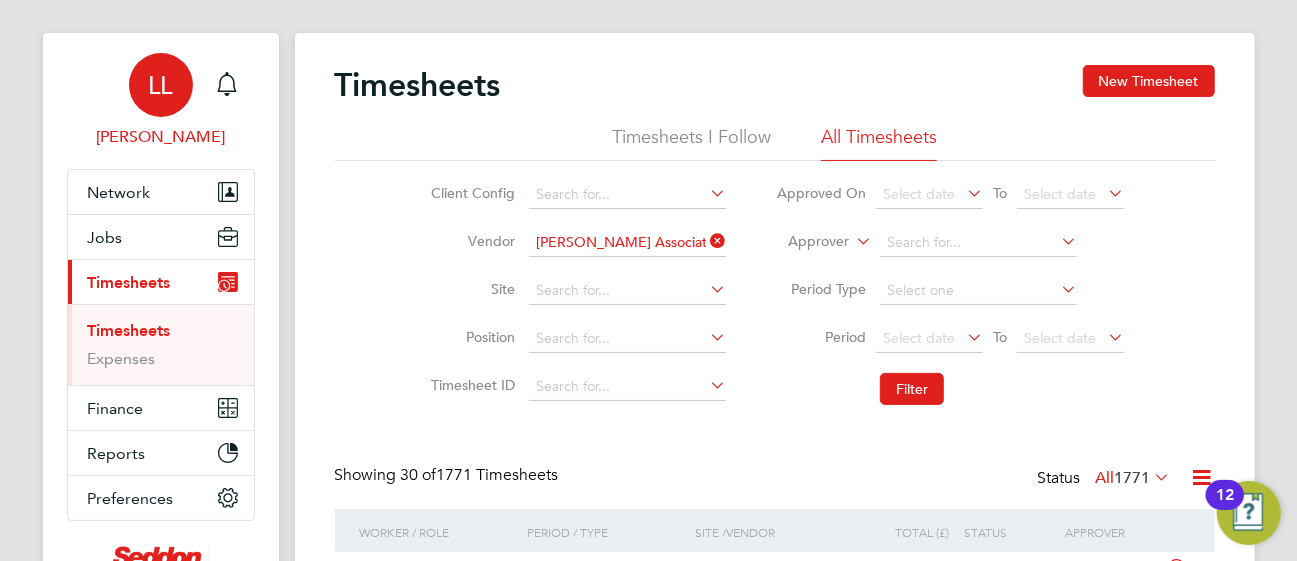 click on "LL" at bounding box center [161, 85] 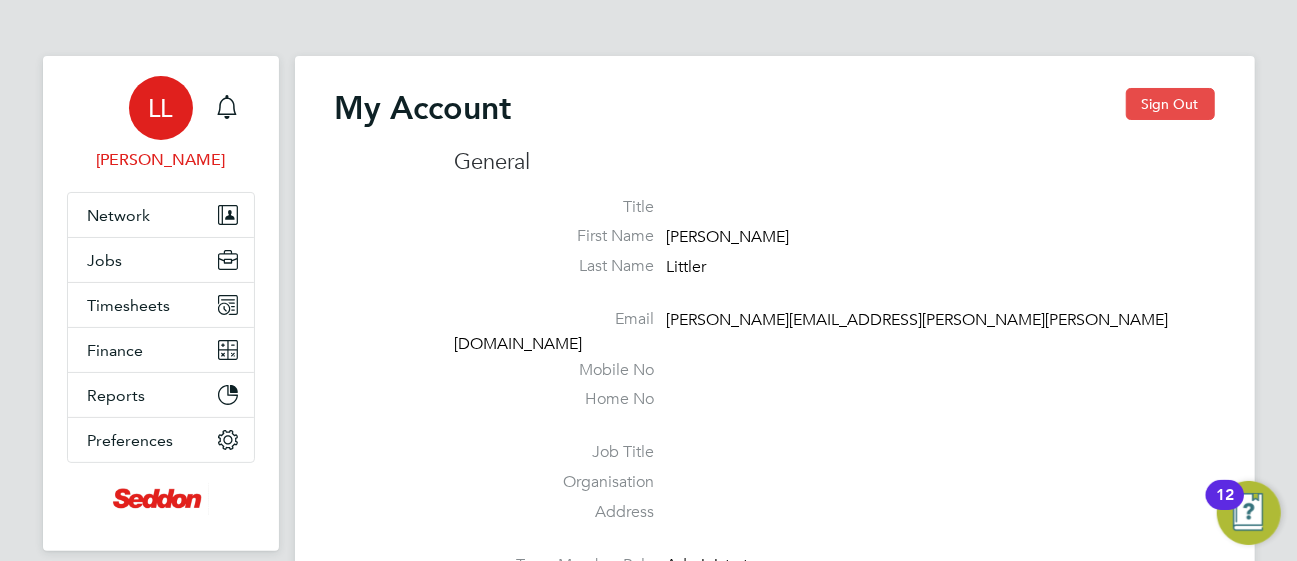 click on "Sign Out" at bounding box center [1170, 104] 